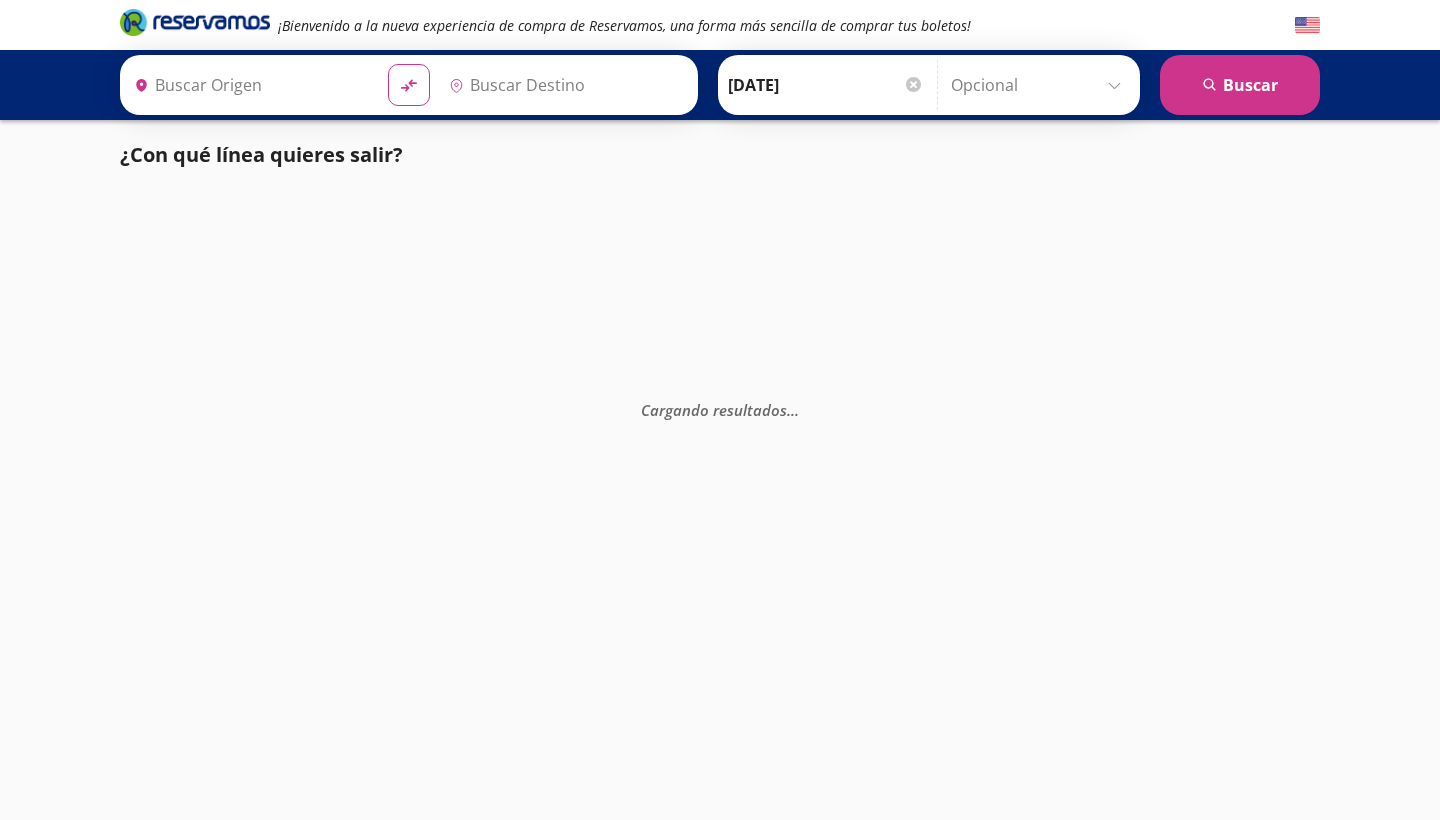 scroll, scrollTop: 0, scrollLeft: 0, axis: both 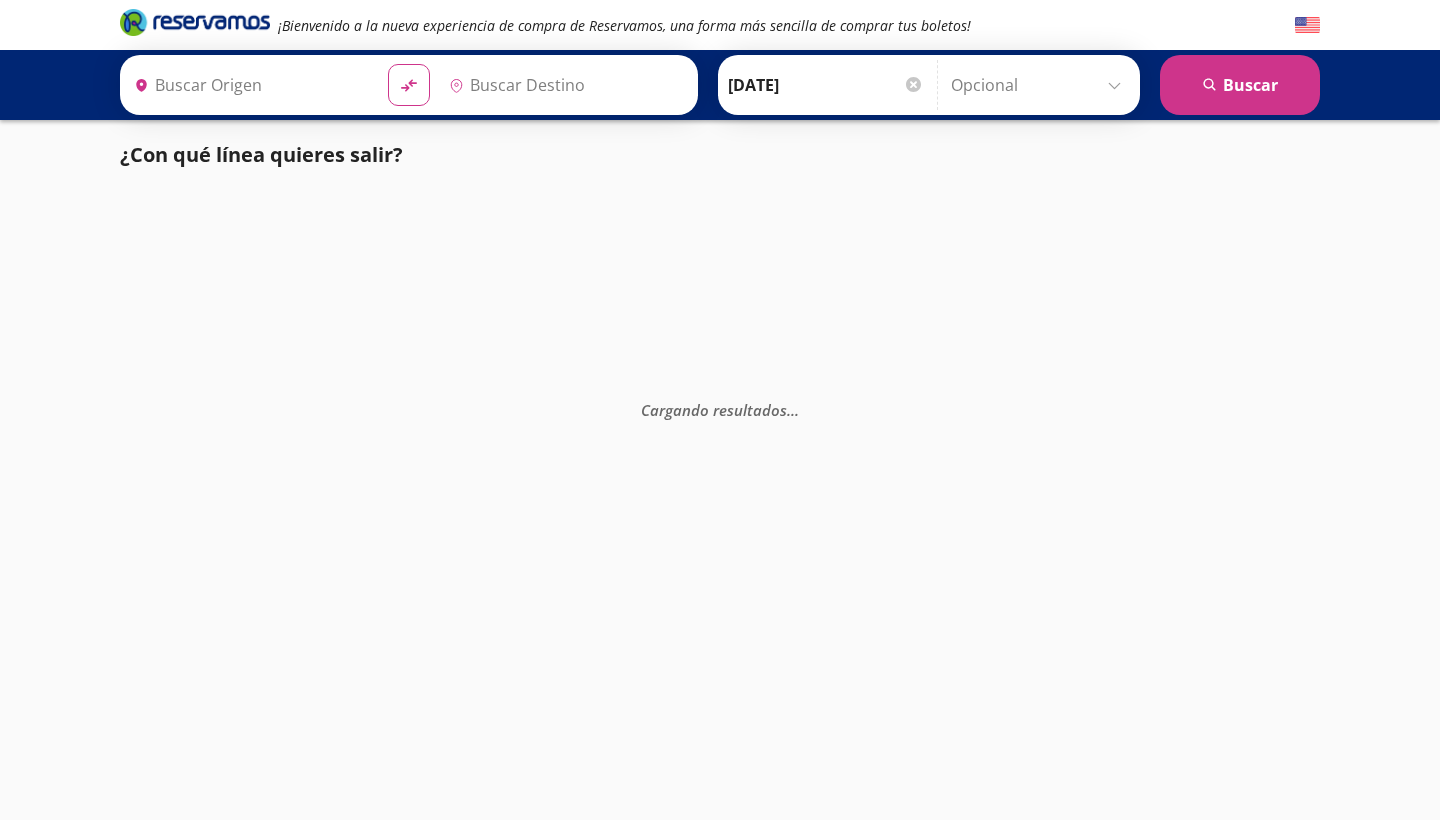 type on "[GEOGRAPHIC_DATA], [GEOGRAPHIC_DATA]" 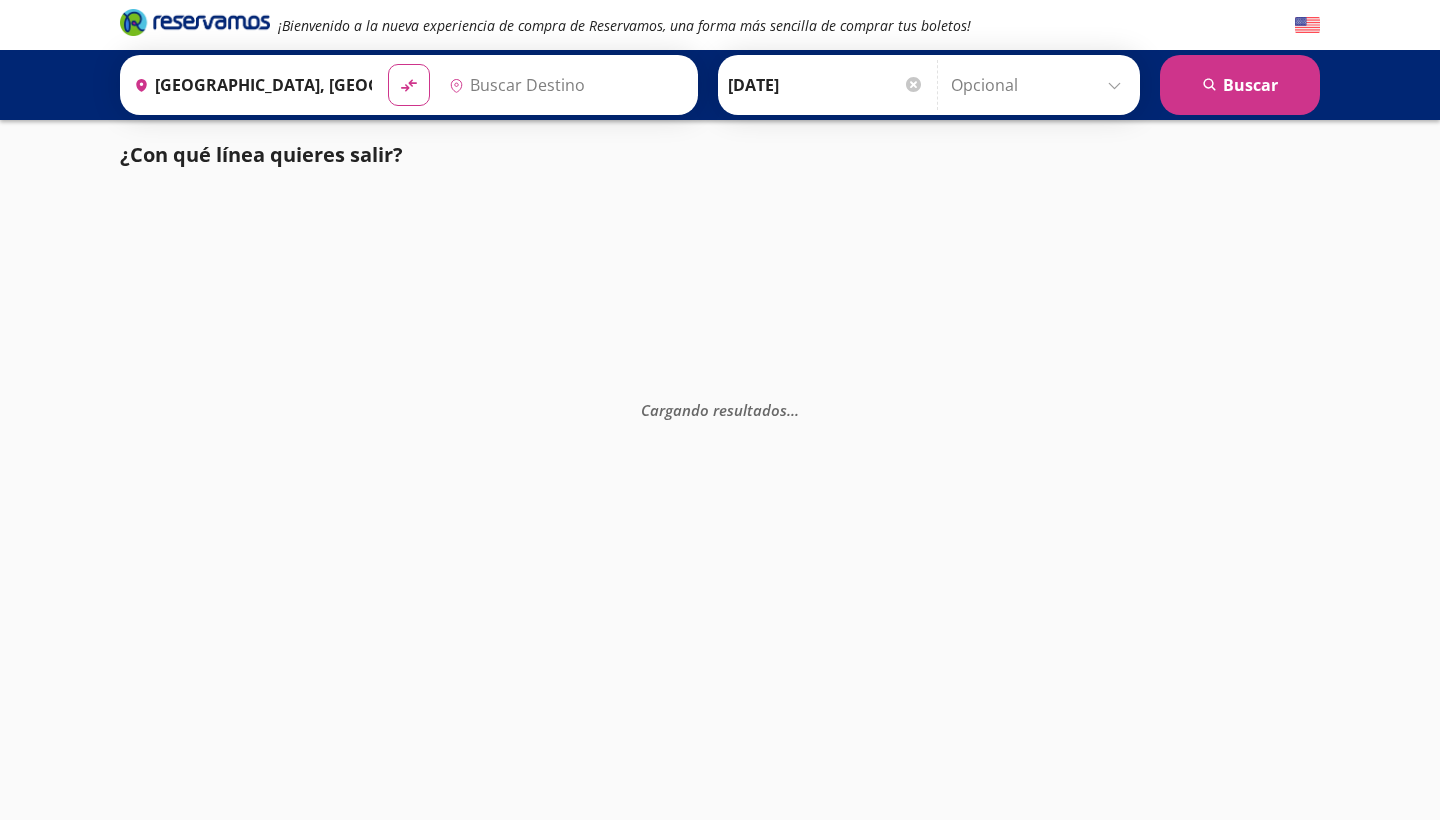 scroll, scrollTop: 0, scrollLeft: 0, axis: both 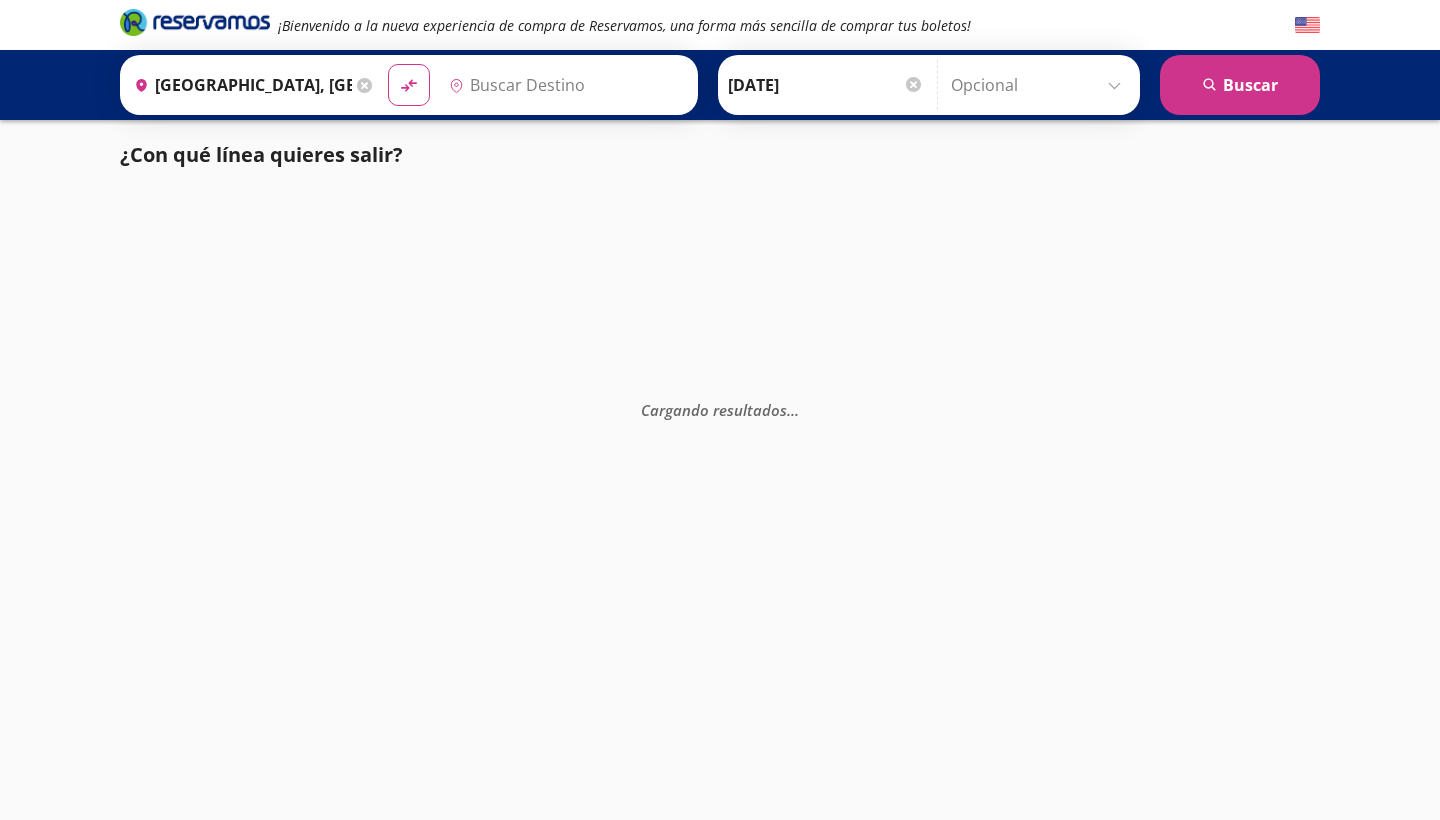 type on "[GEOGRAPHIC_DATA], [GEOGRAPHIC_DATA]" 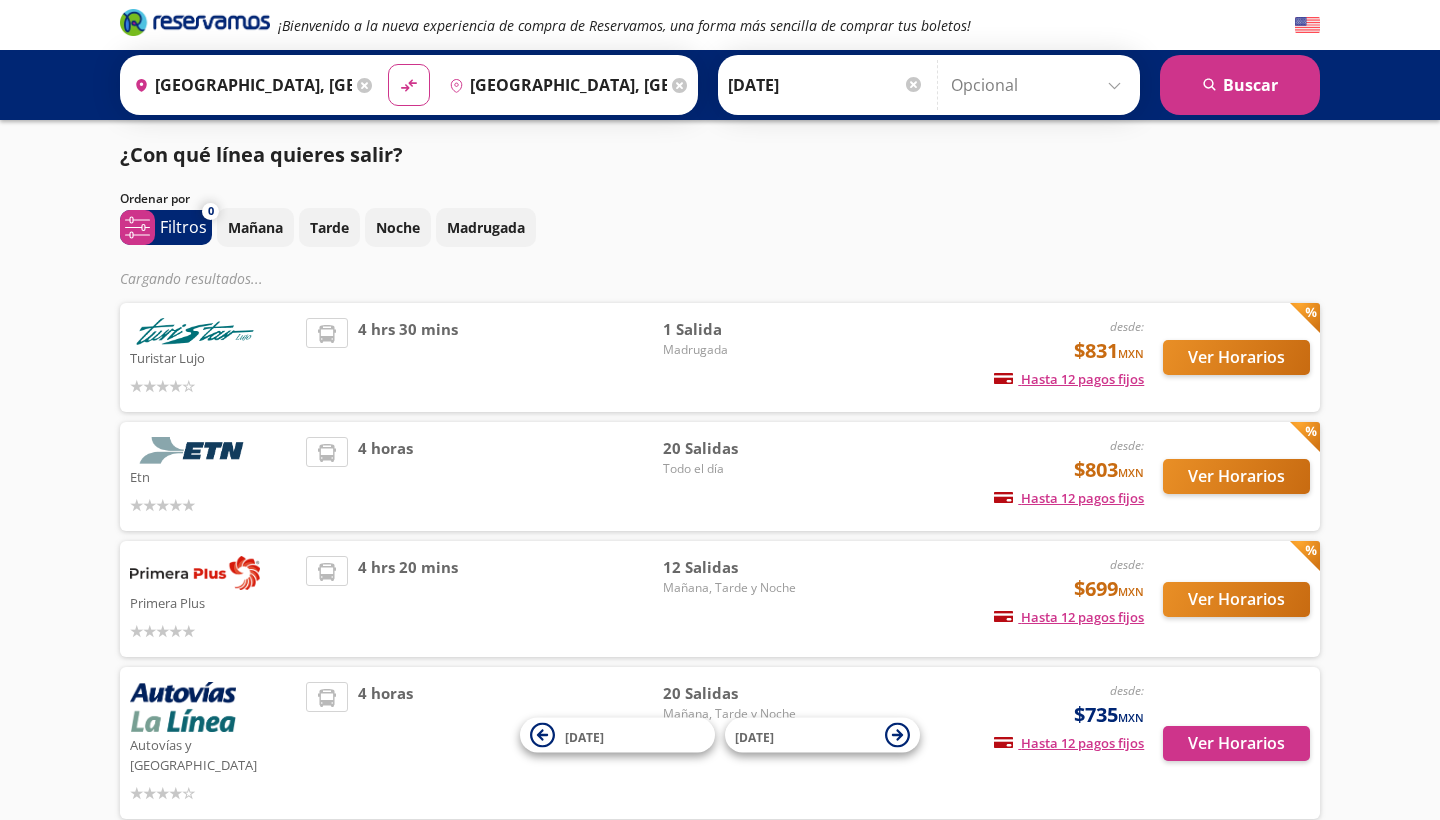 scroll, scrollTop: 0, scrollLeft: 0, axis: both 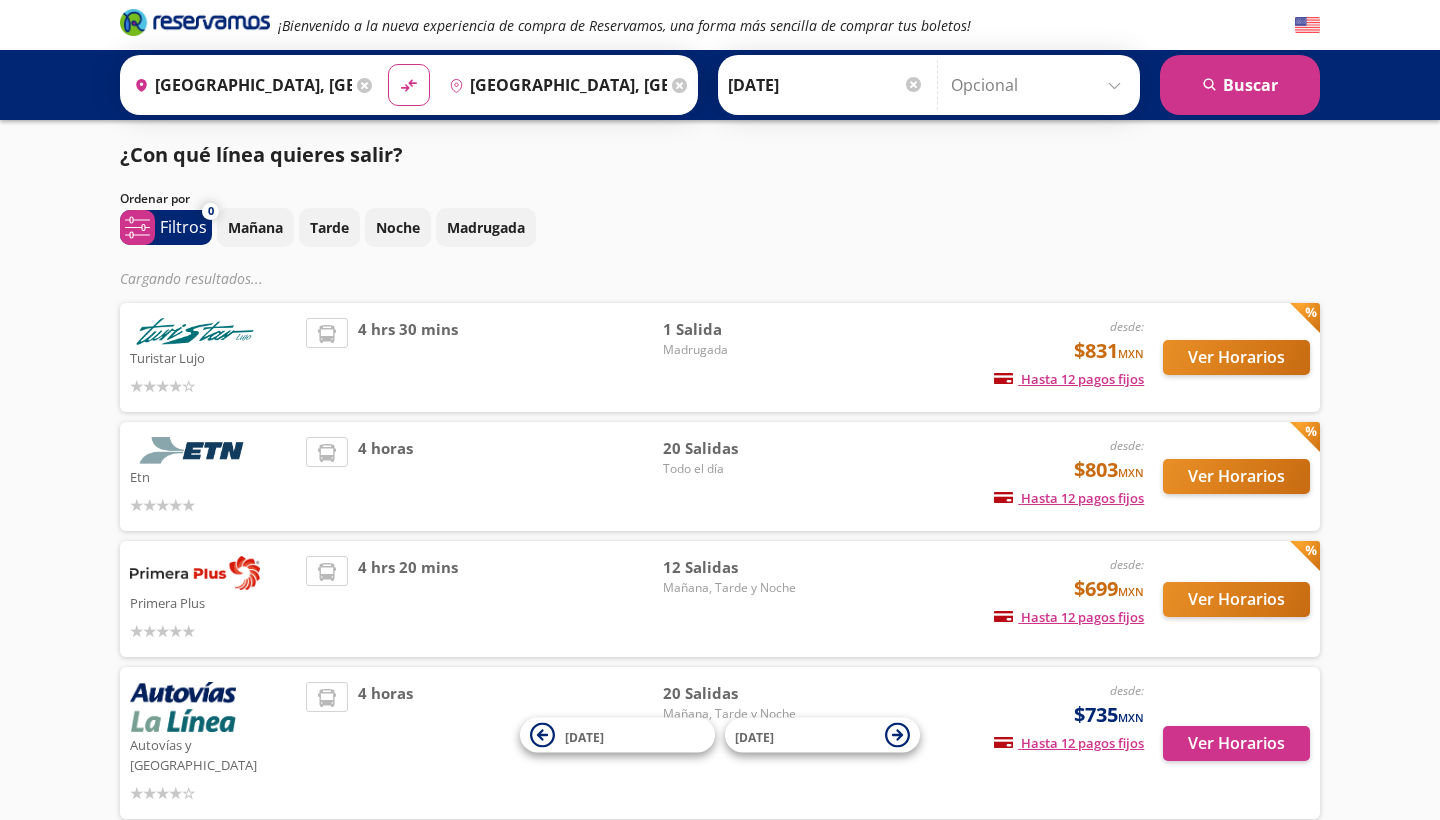 click on "Mañana Tarde Noche Madrugada" at bounding box center (768, 227) 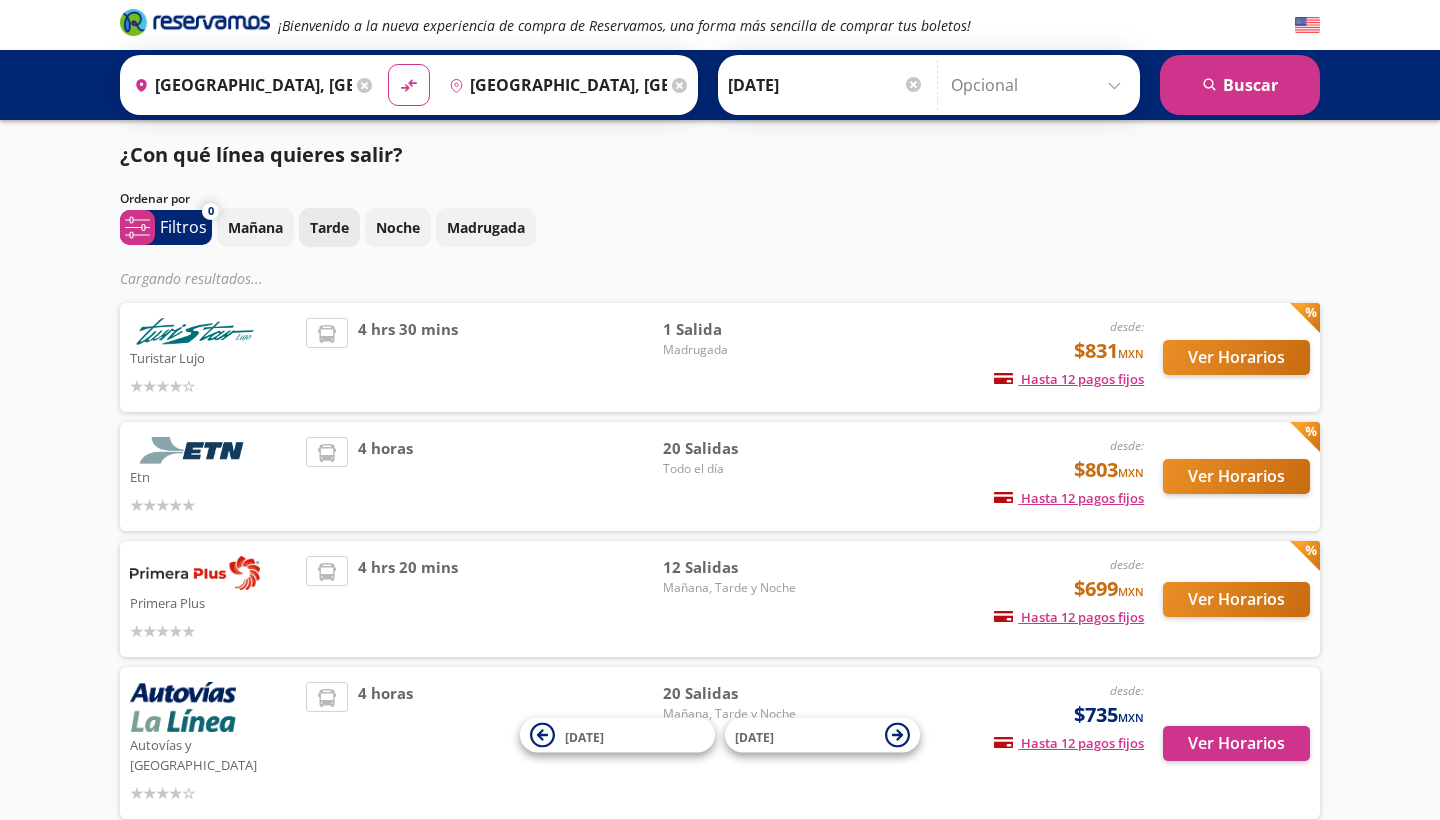 click on "Tarde" at bounding box center [329, 227] 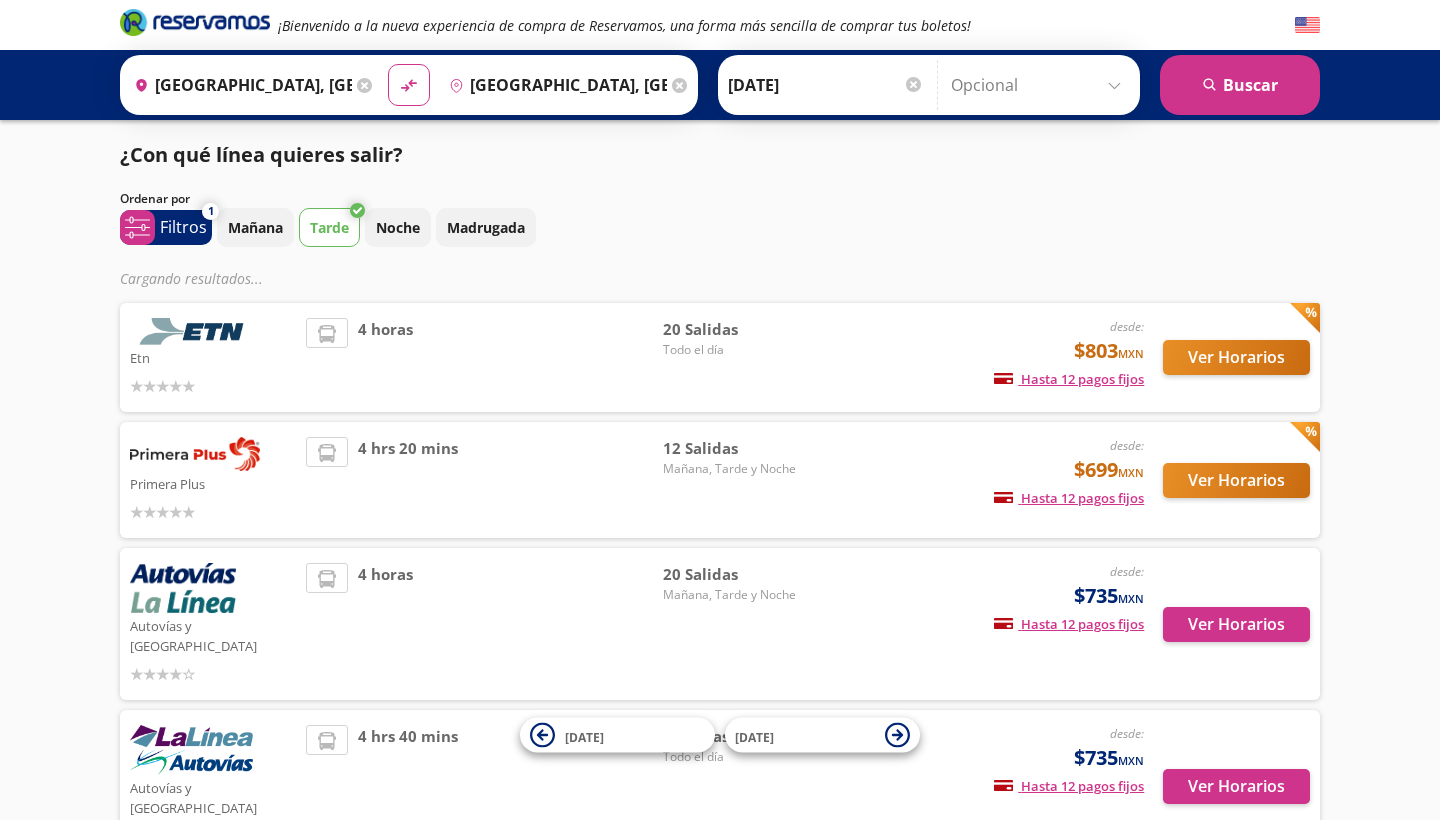 click on "Tarde" at bounding box center (329, 227) 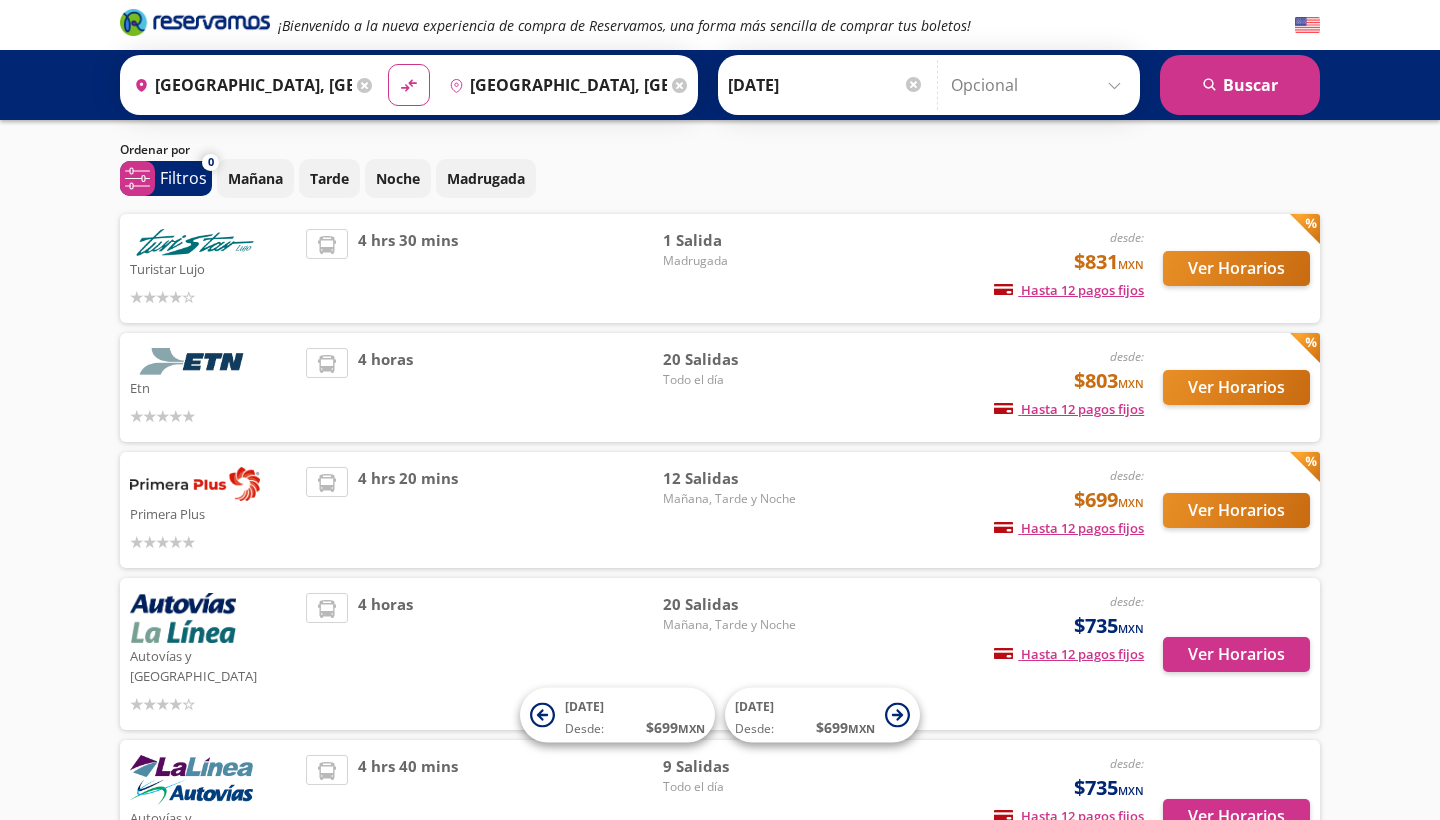 scroll, scrollTop: 34, scrollLeft: 0, axis: vertical 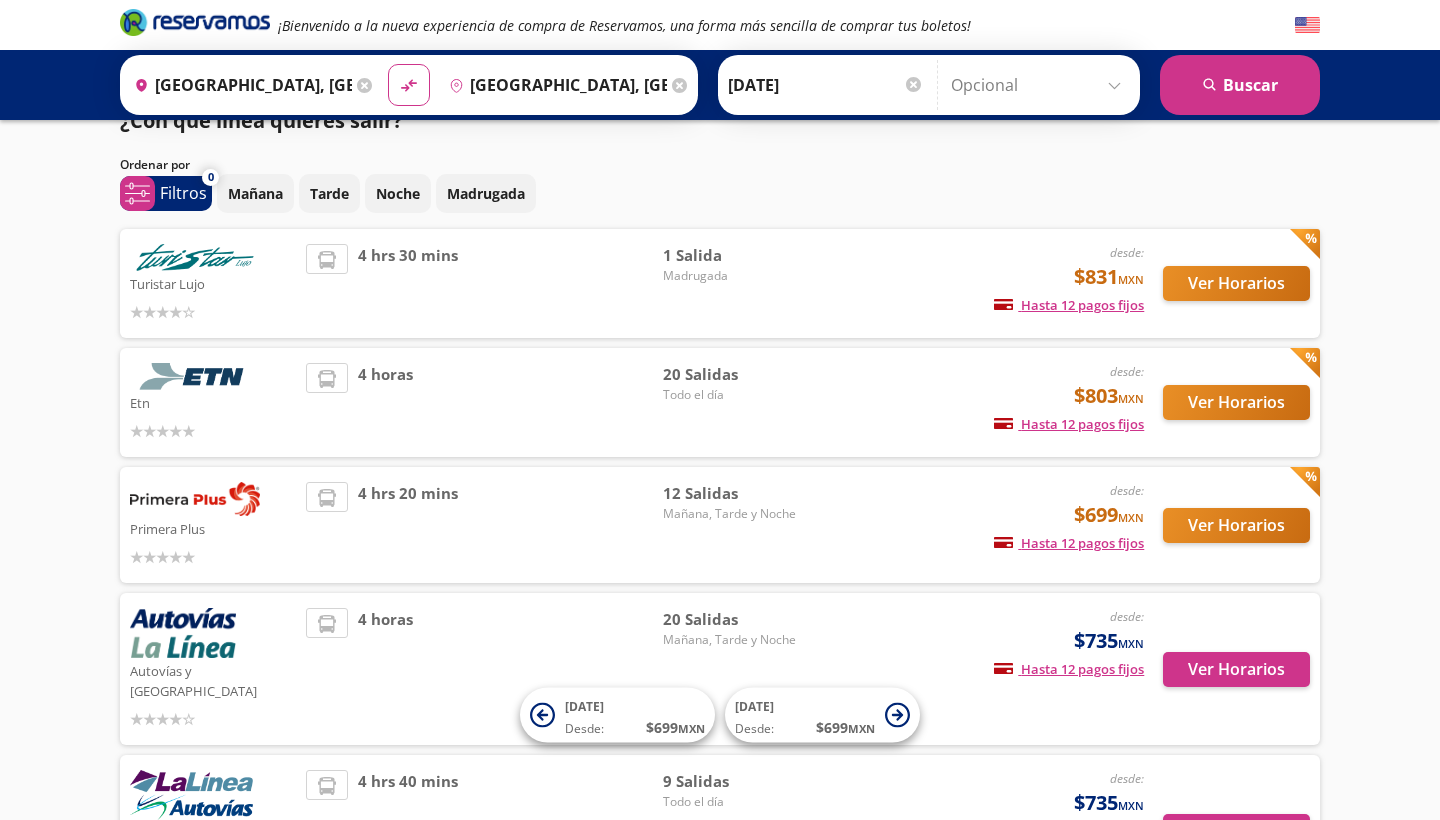 click on "Ver Horarios" at bounding box center [1236, 402] 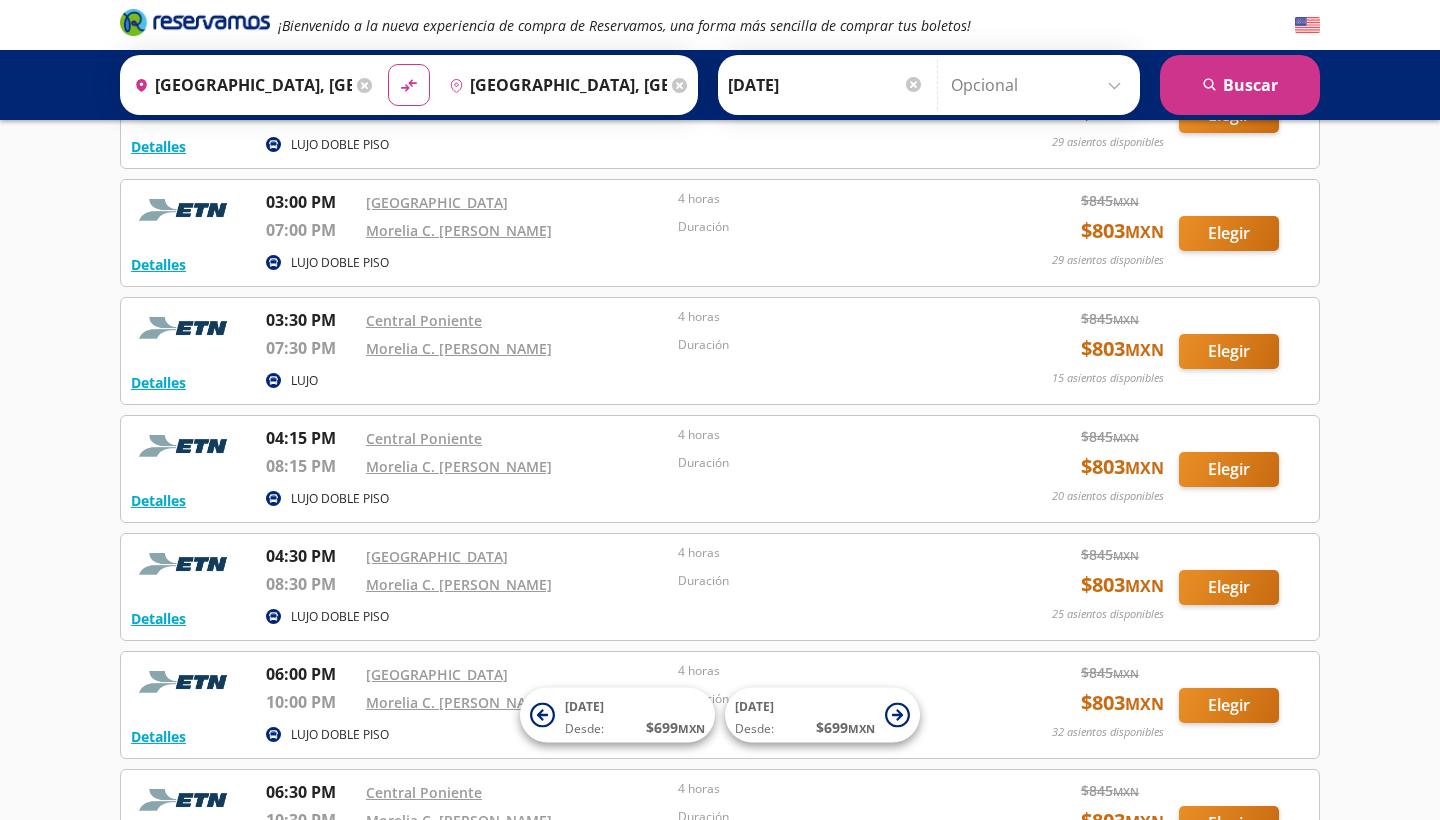 scroll, scrollTop: 1350, scrollLeft: 0, axis: vertical 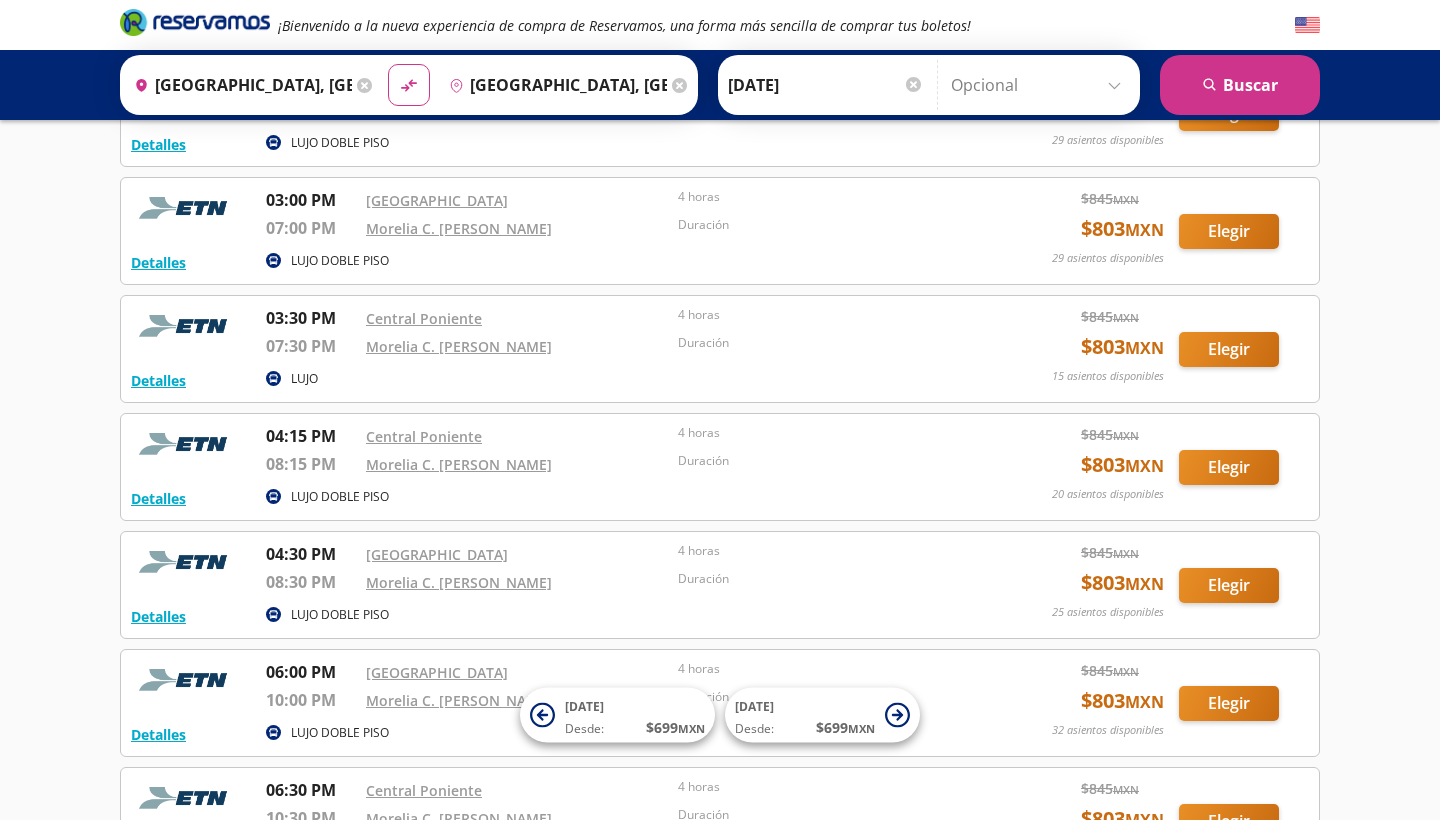 click on "Elegir" at bounding box center (1229, 467) 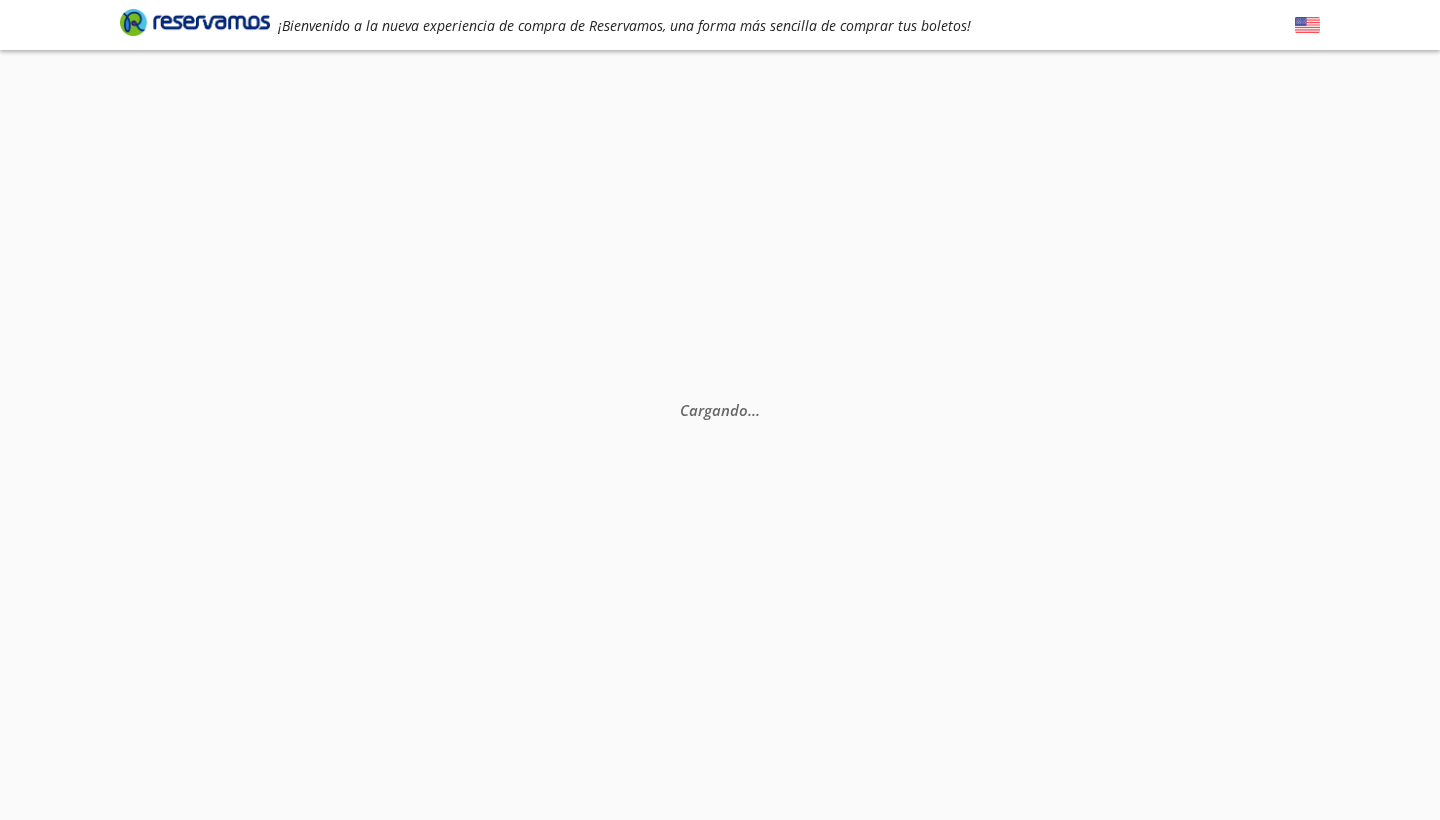 scroll, scrollTop: 0, scrollLeft: 0, axis: both 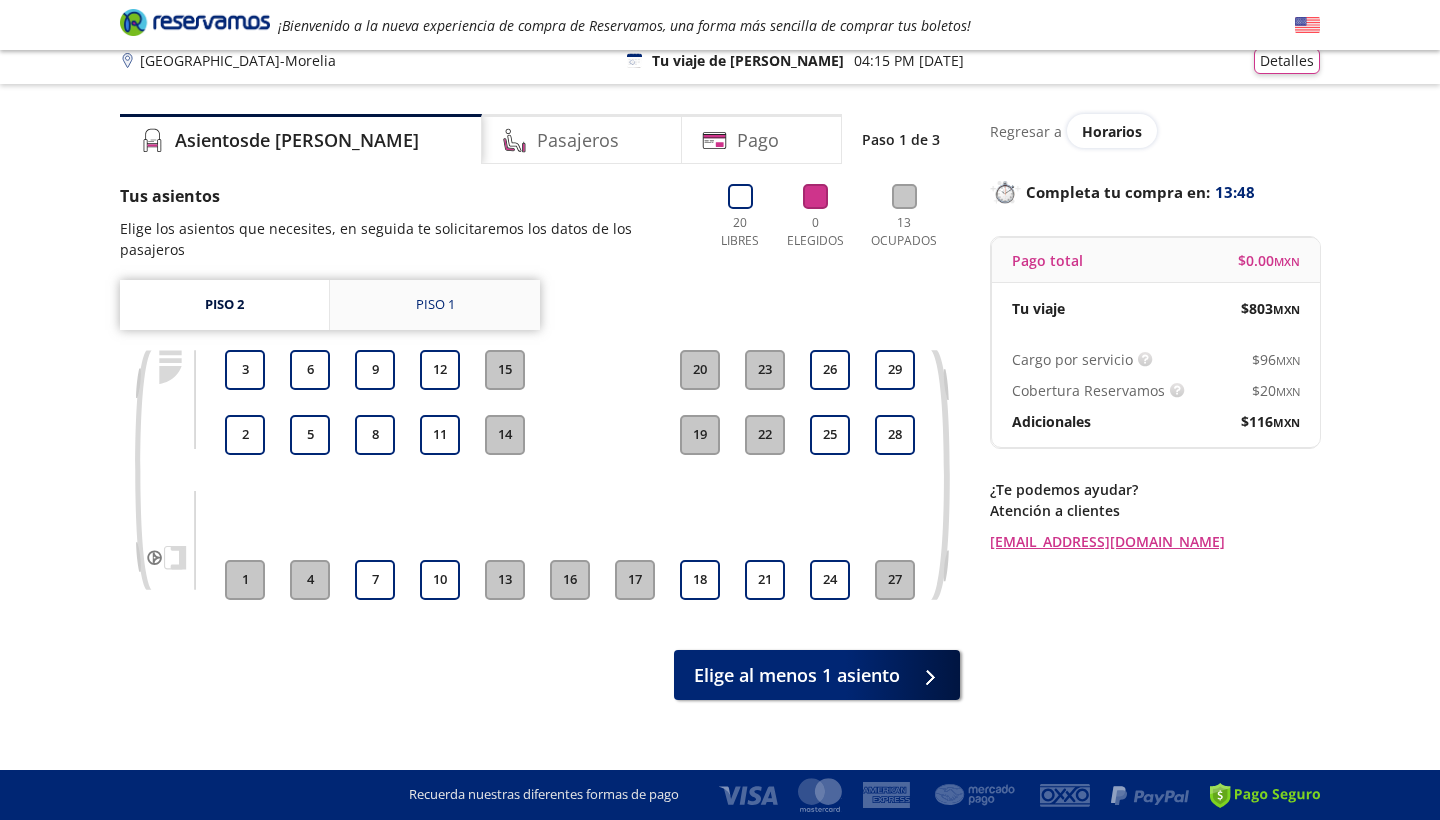 click on "Piso 1" at bounding box center (435, 305) 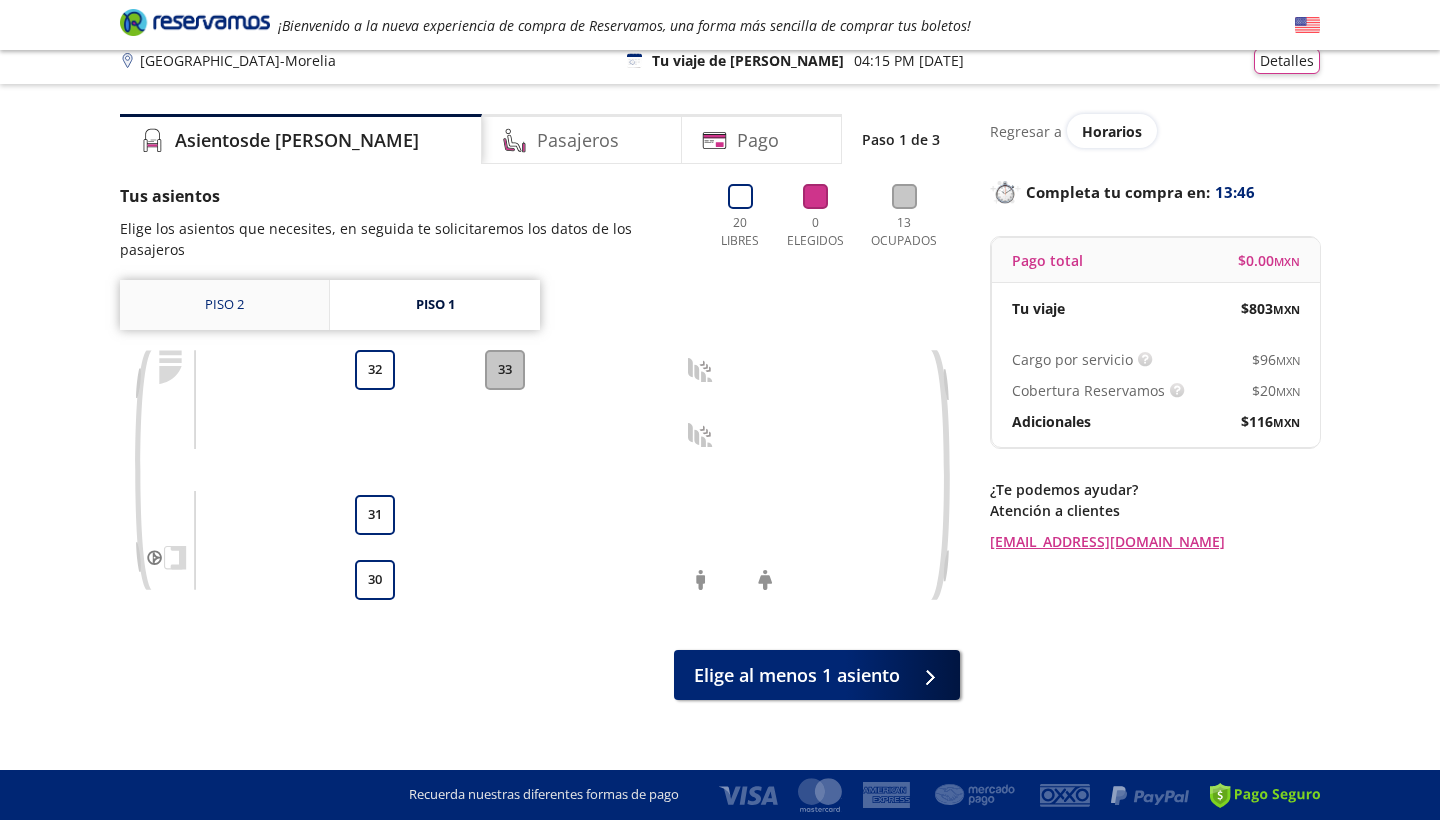 click on "Piso 2" at bounding box center (224, 305) 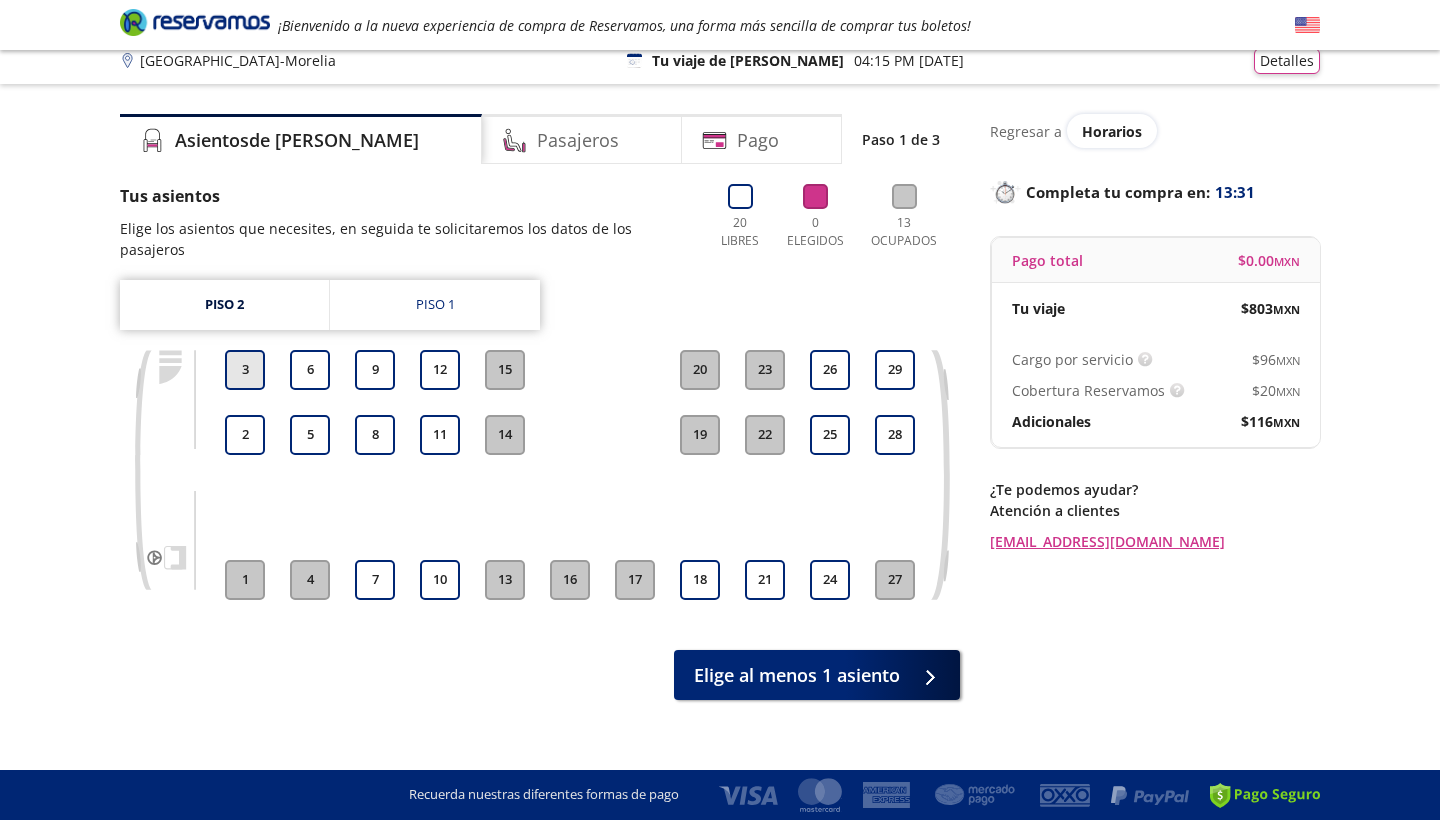 click on "3" at bounding box center [245, 370] 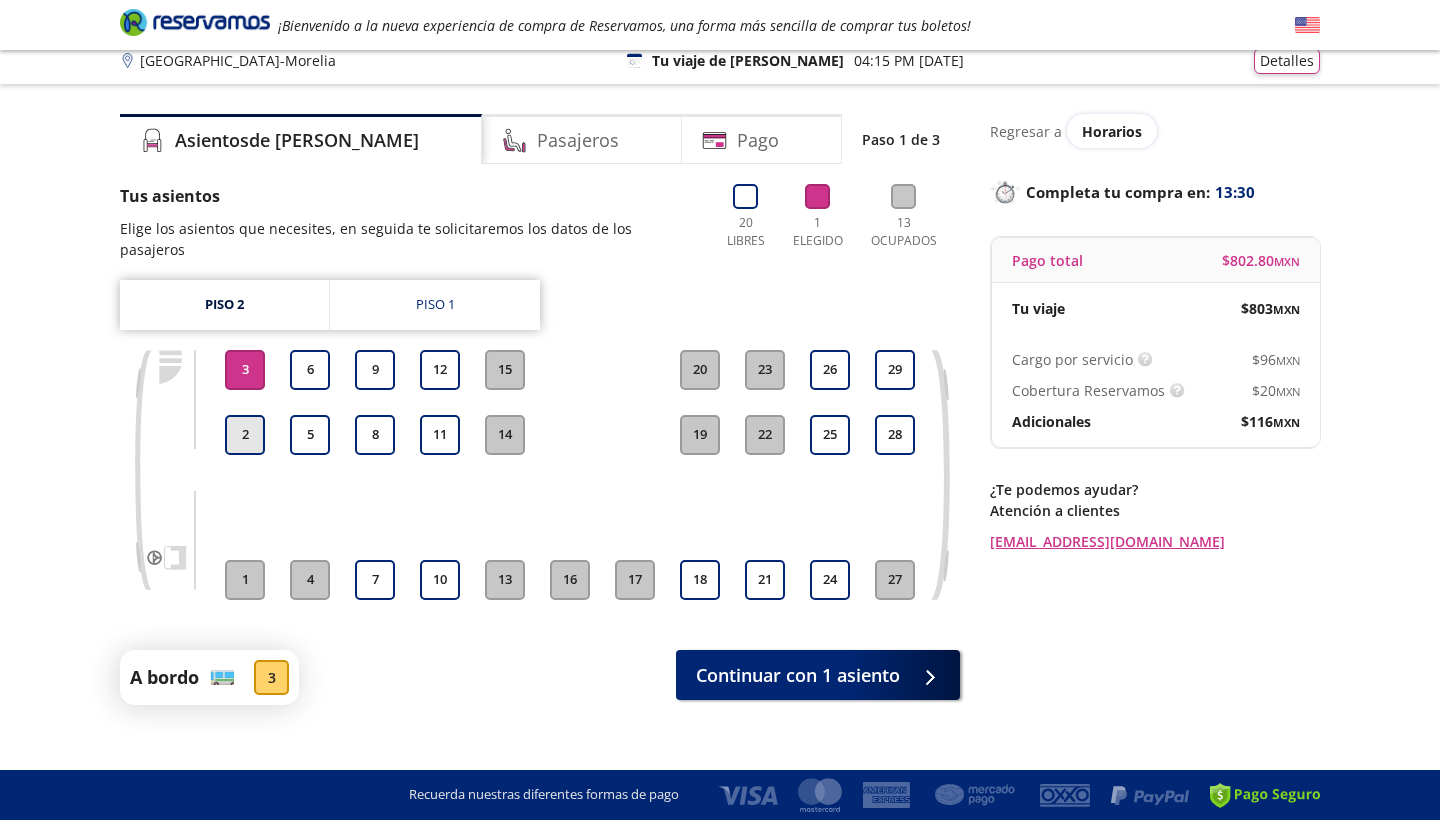 click on "2" at bounding box center (245, 435) 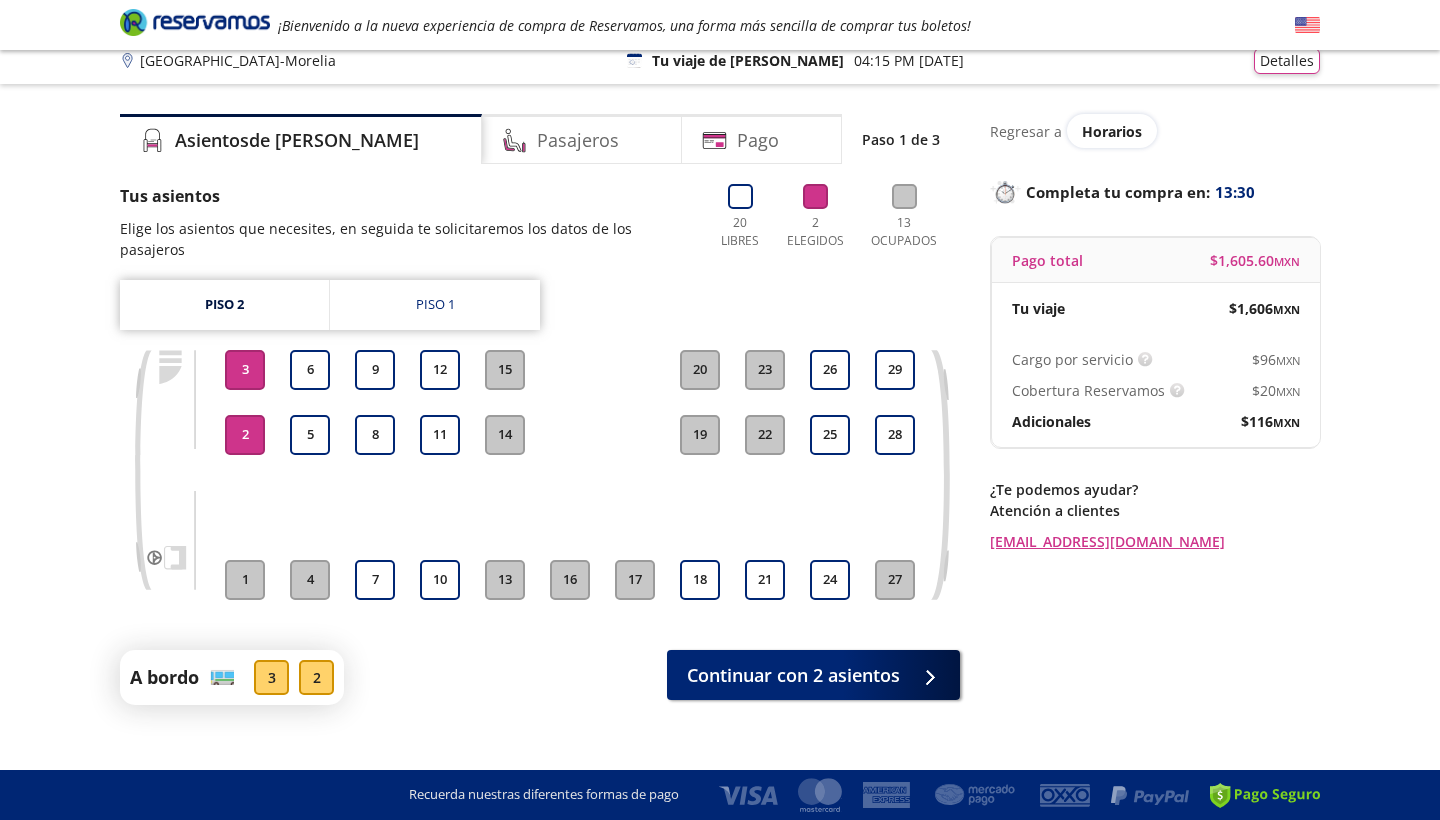 click on "2" at bounding box center (245, 435) 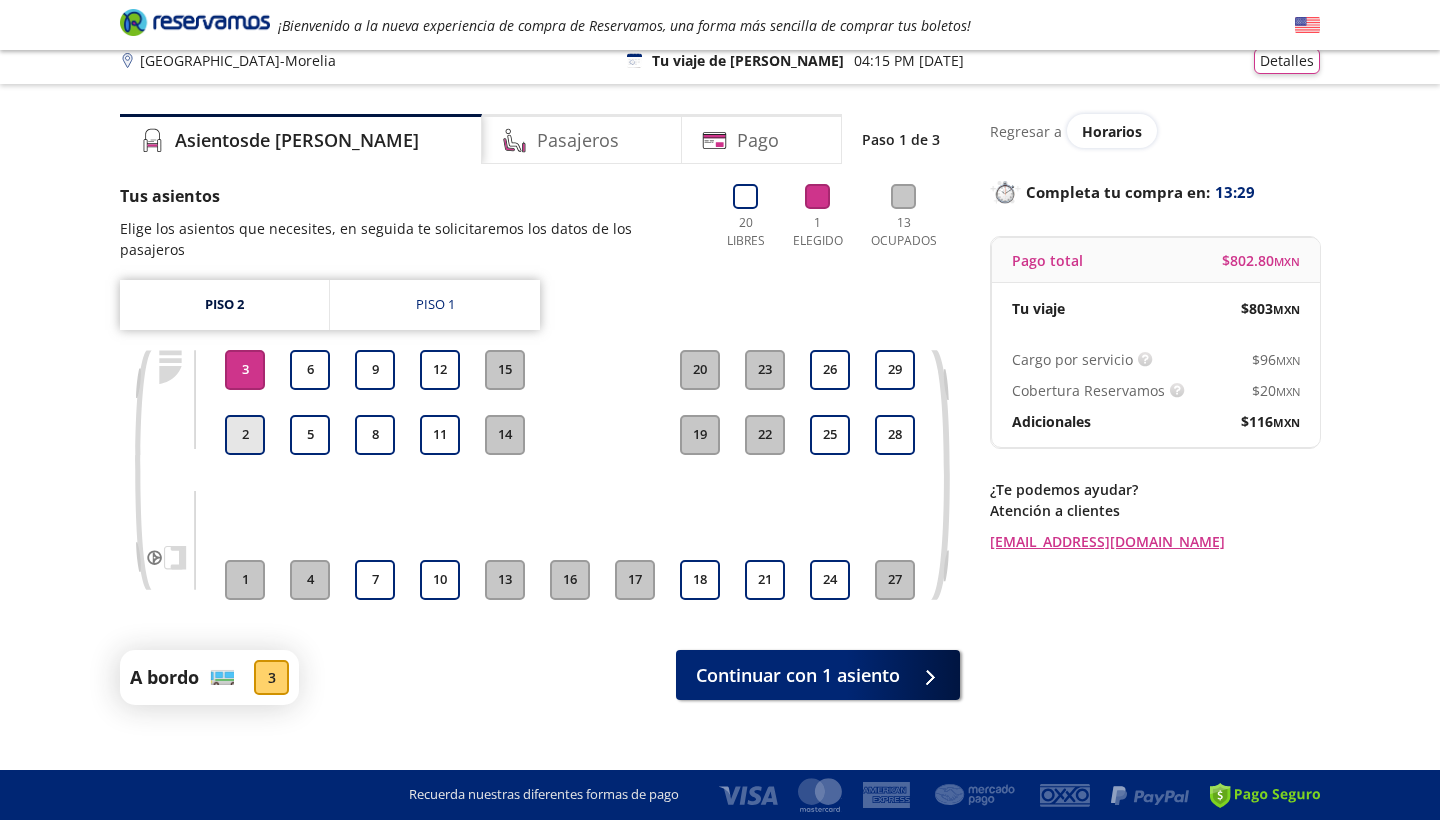click on "2" at bounding box center [245, 435] 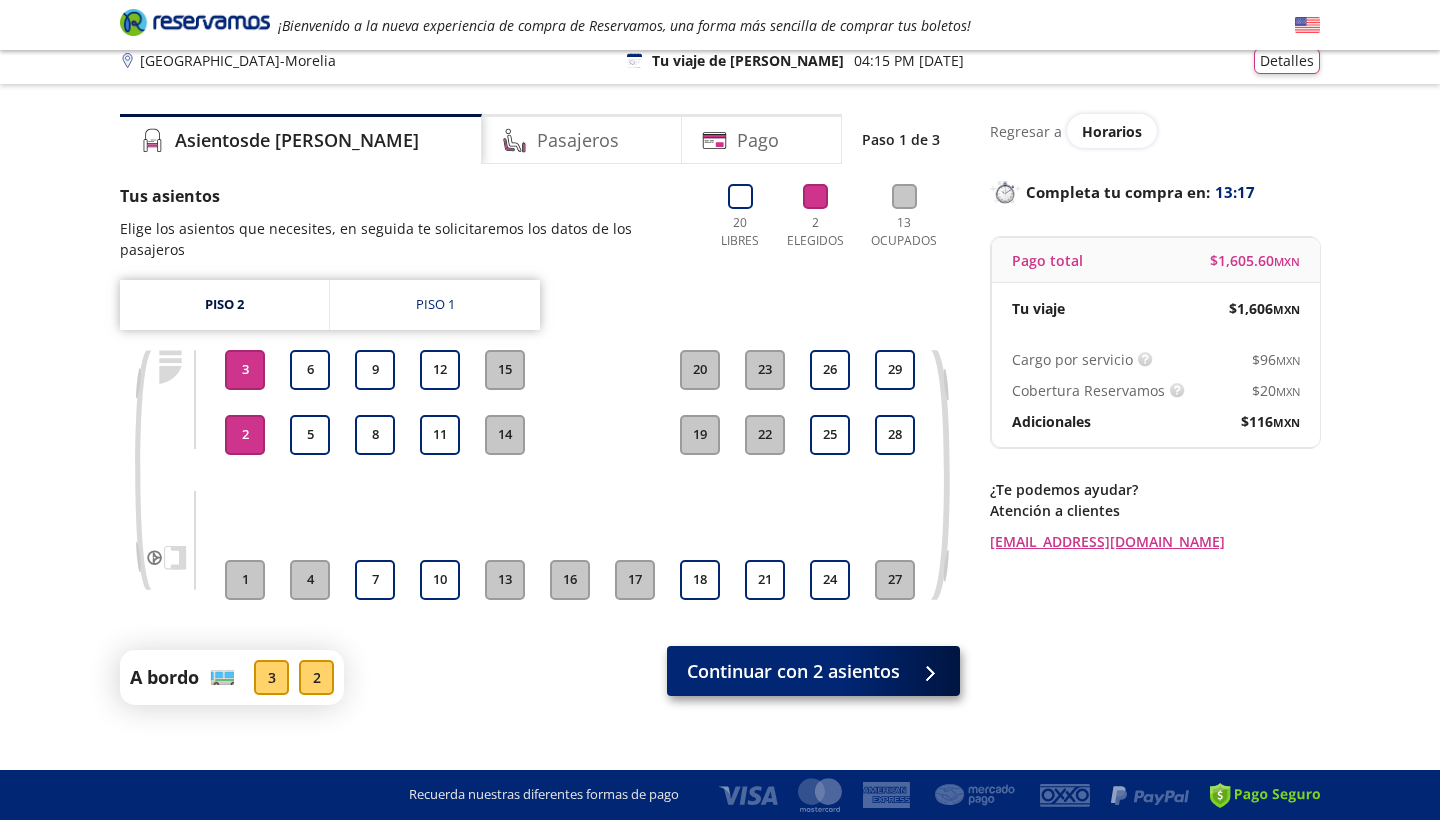 click at bounding box center [925, 671] 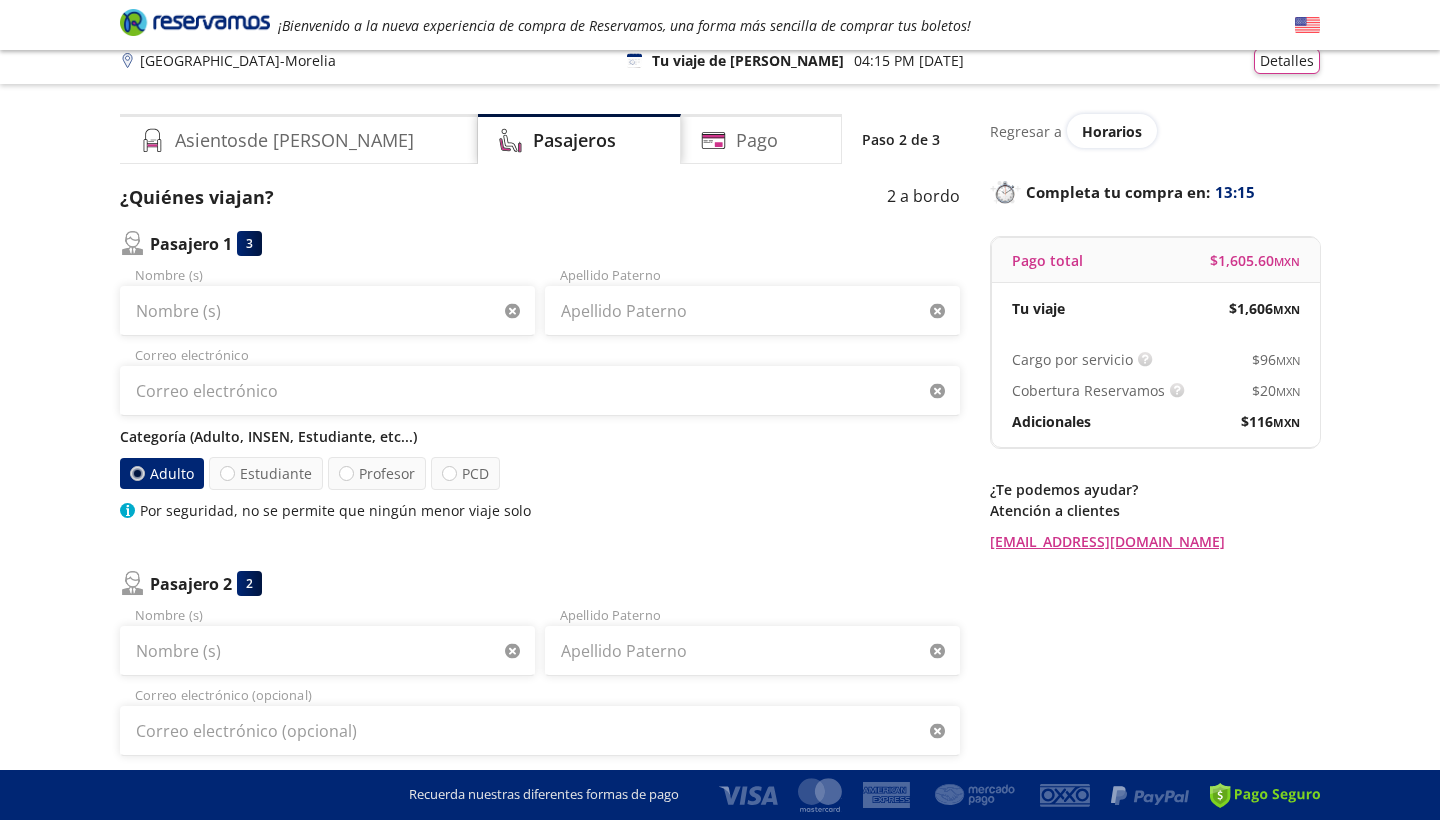 scroll, scrollTop: 0, scrollLeft: 0, axis: both 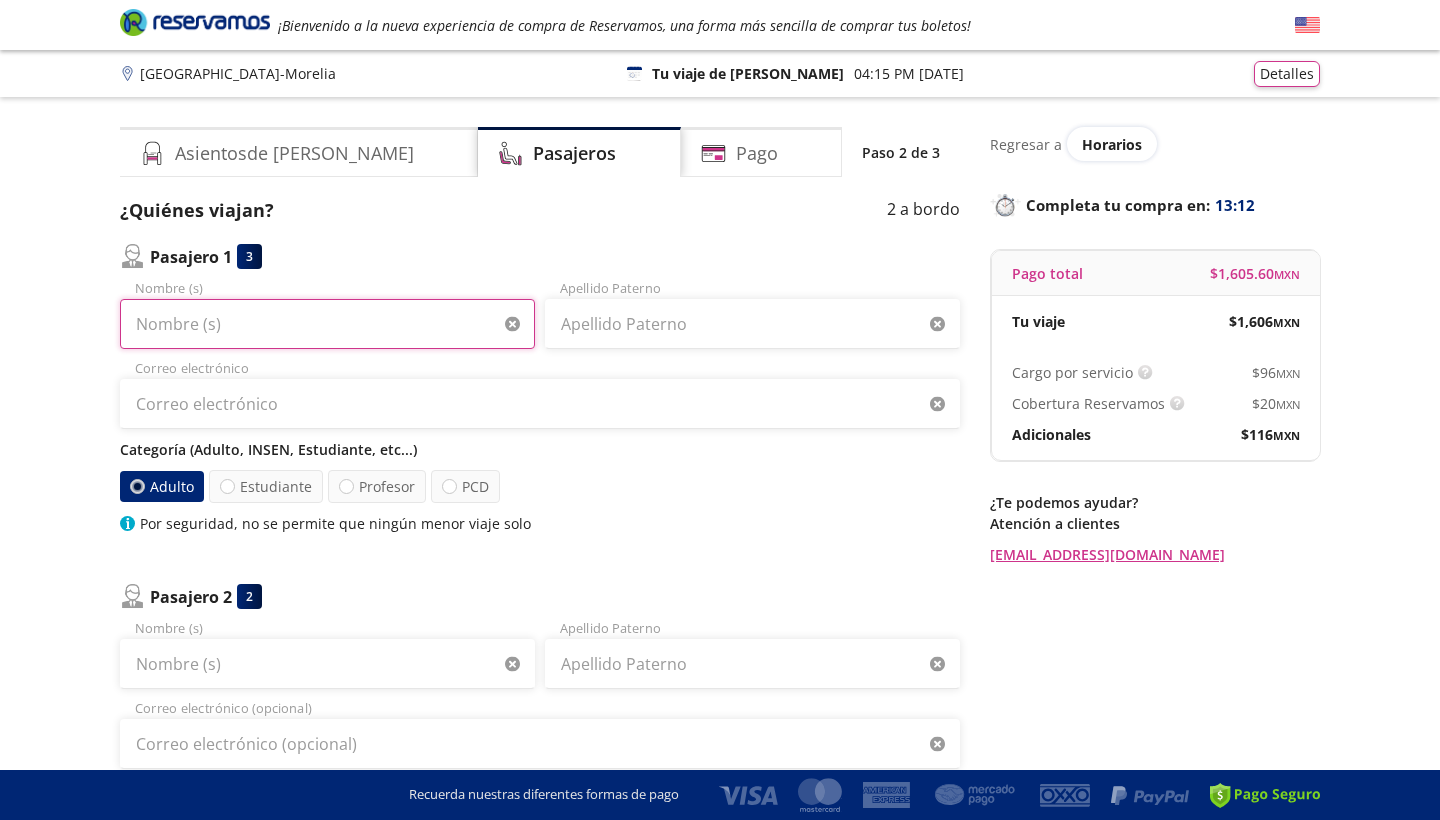 click on "Nombre (s)" at bounding box center (327, 324) 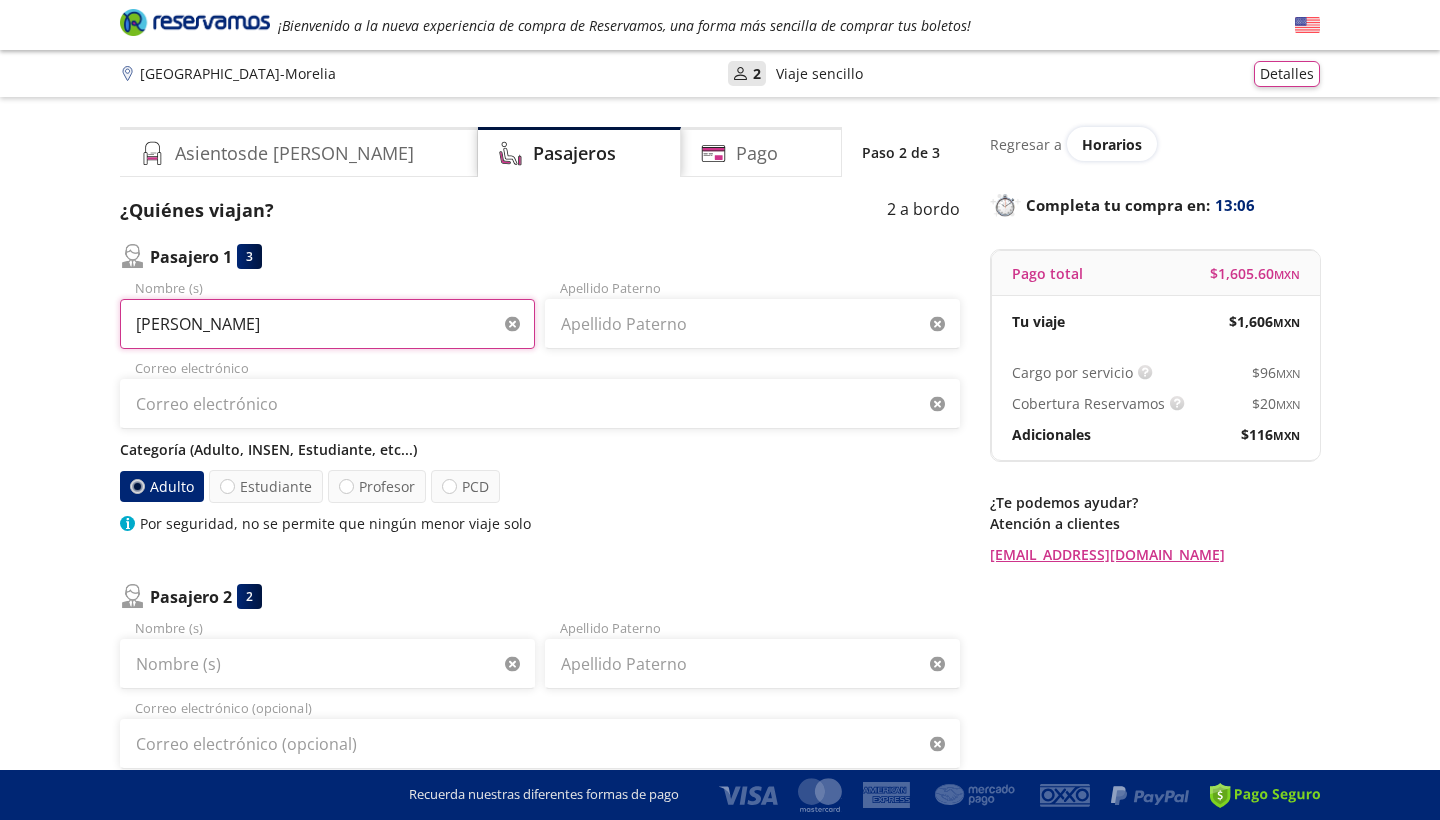 type on "[PERSON_NAME]" 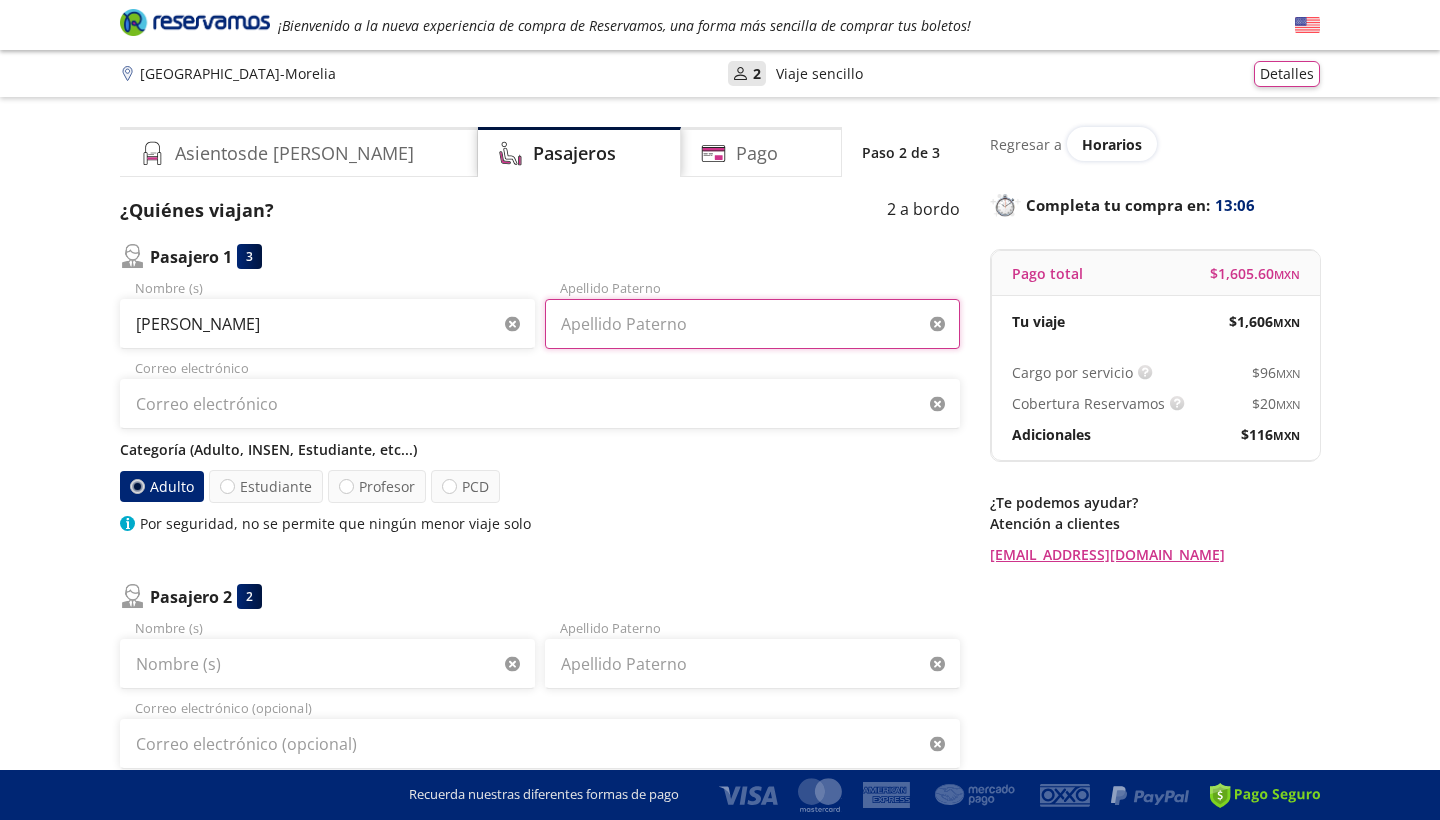 click on "Apellido Paterno" at bounding box center (752, 324) 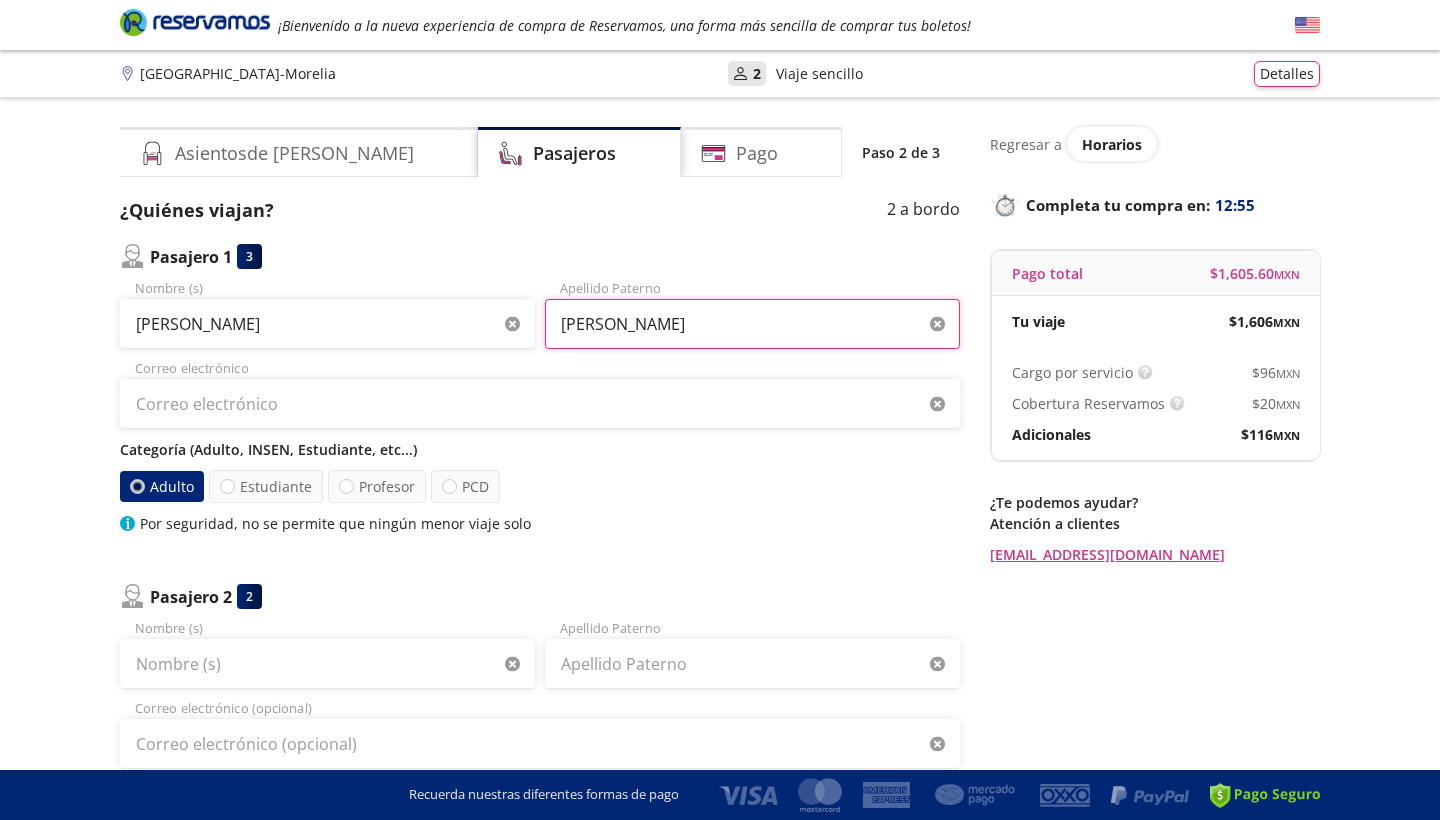 type on "[PERSON_NAME]" 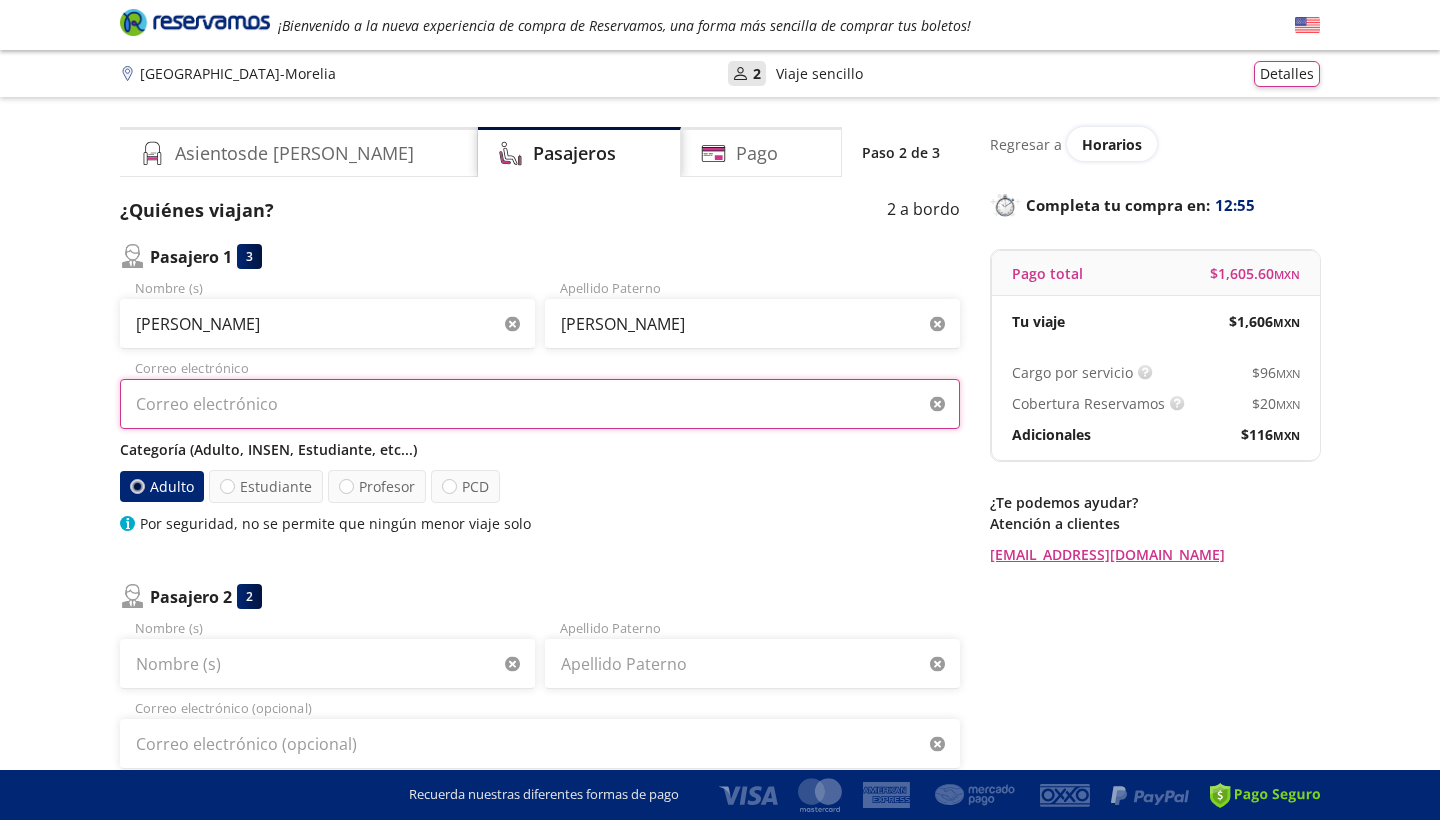 click on "Correo electrónico" at bounding box center [540, 404] 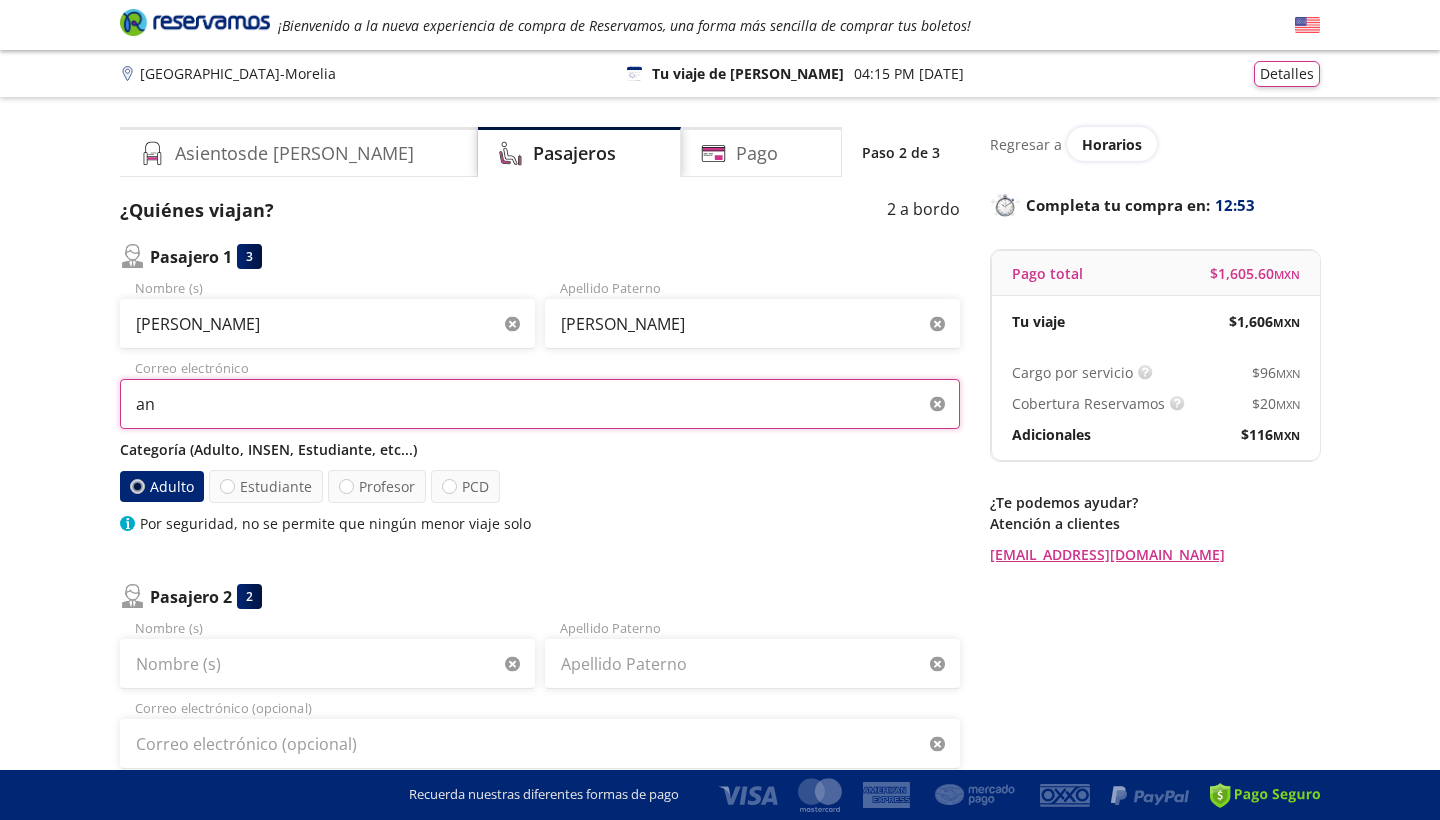 type on "a" 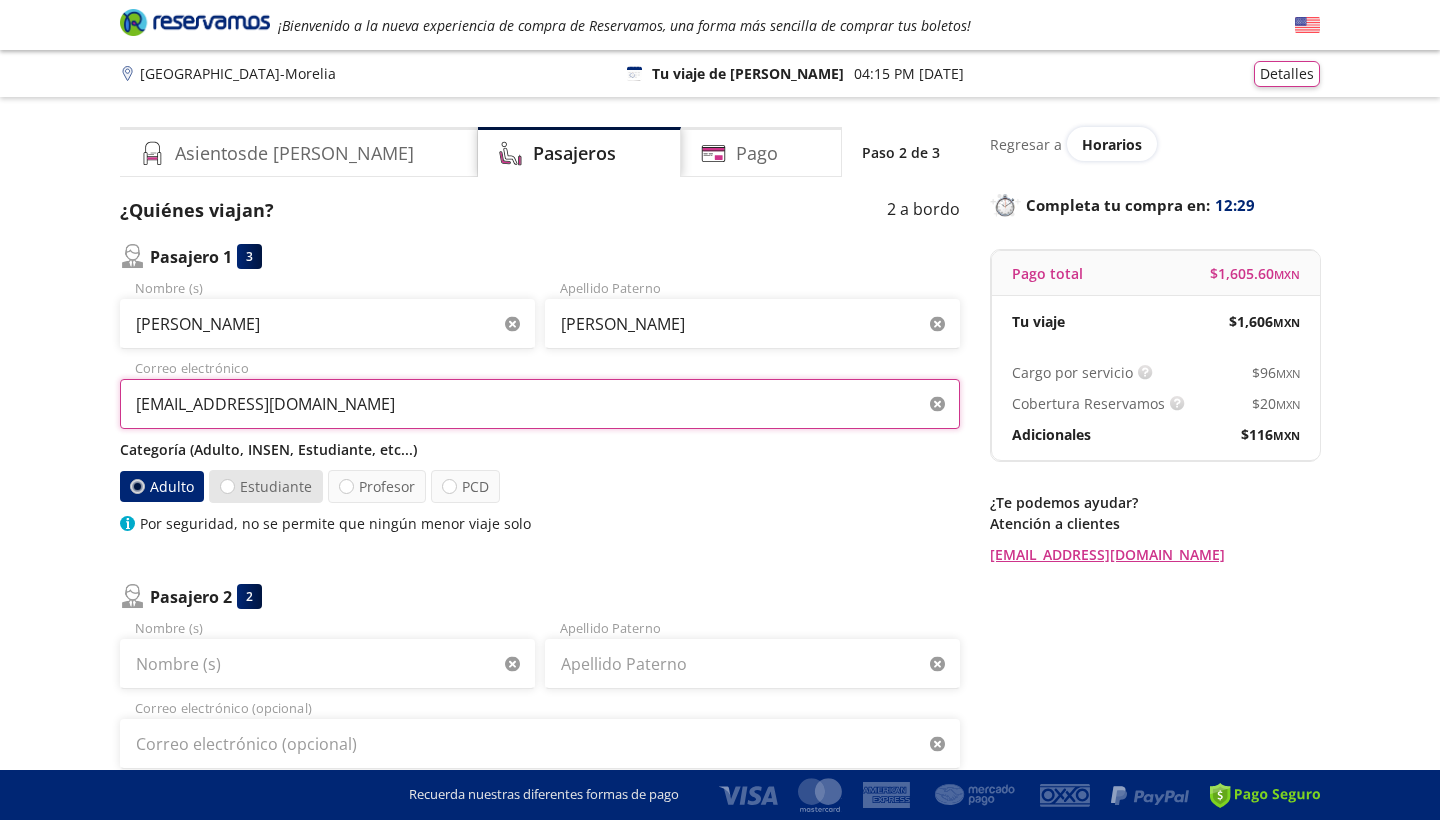 type on "[EMAIL_ADDRESS][DOMAIN_NAME]" 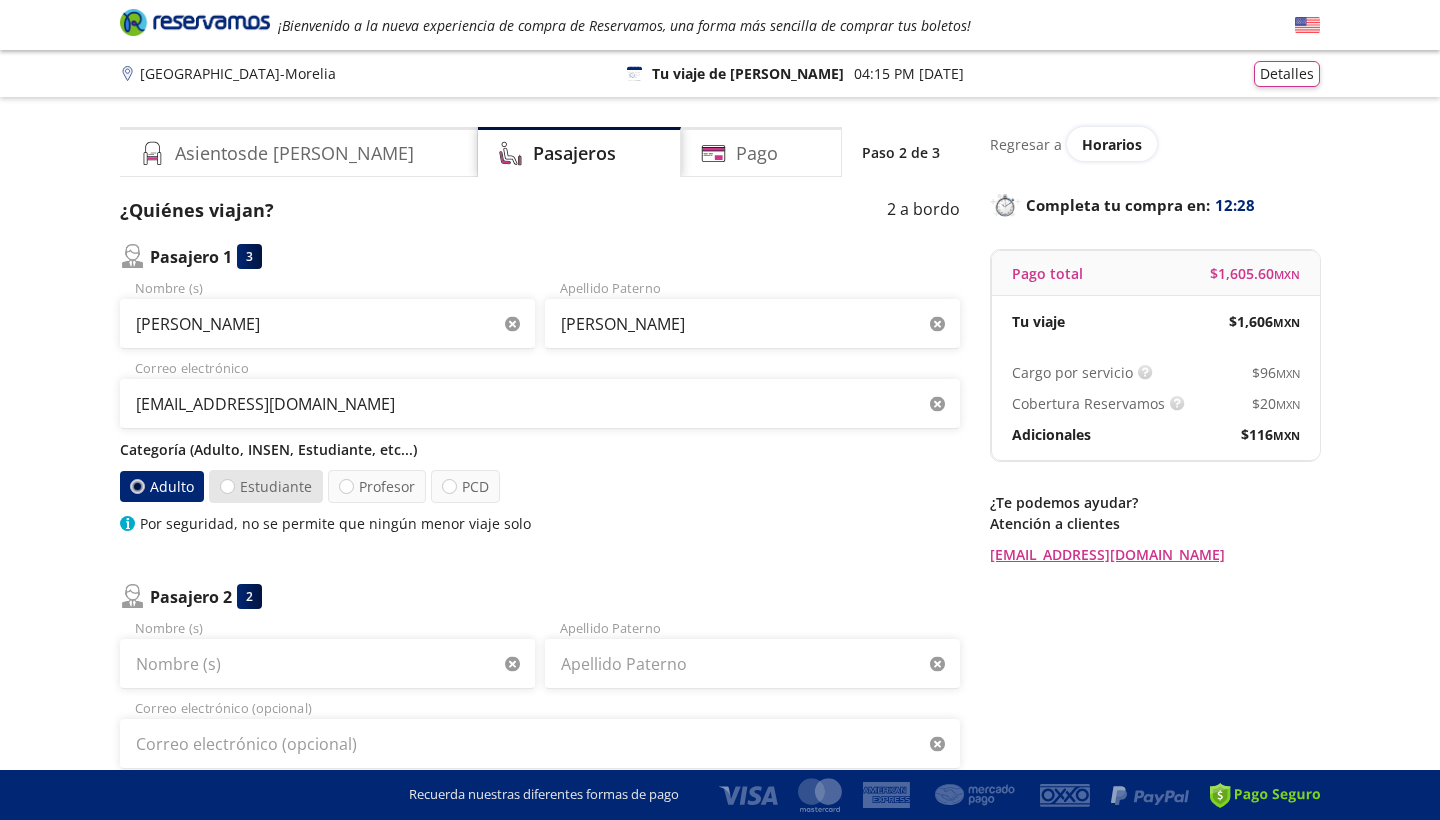 click on "Estudiante" at bounding box center [266, 486] 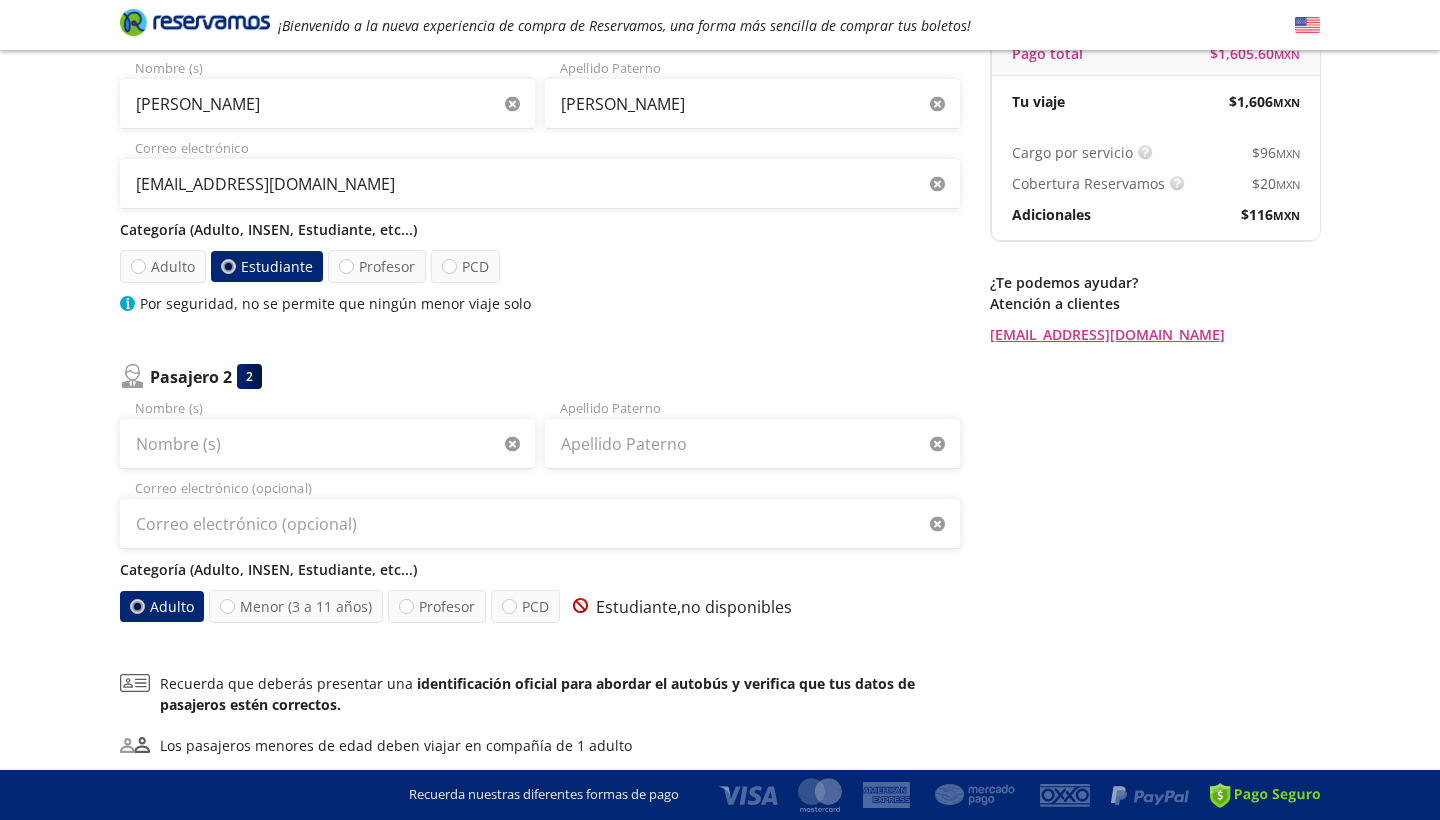 scroll, scrollTop: 229, scrollLeft: 0, axis: vertical 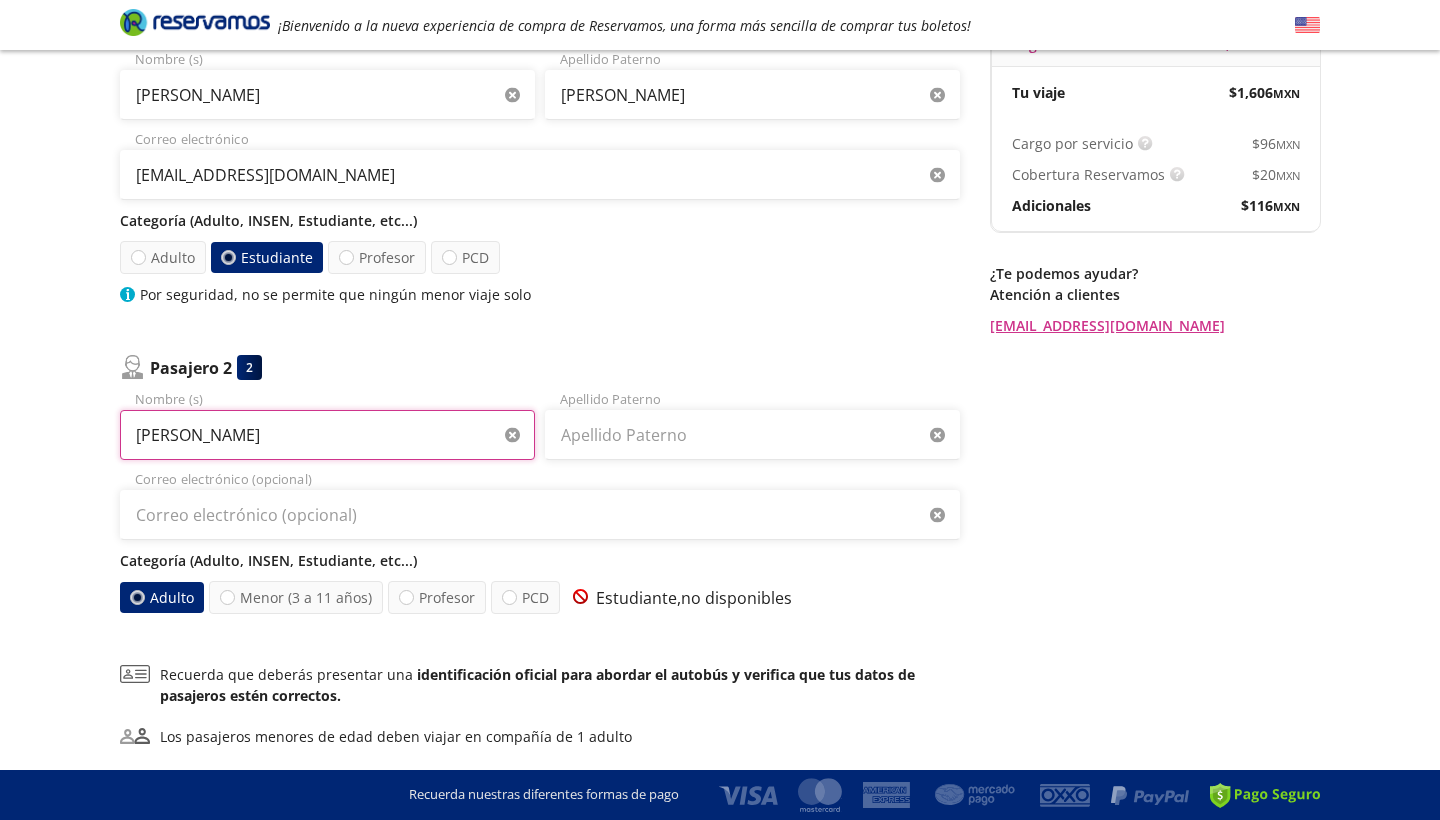 type on "[PERSON_NAME]" 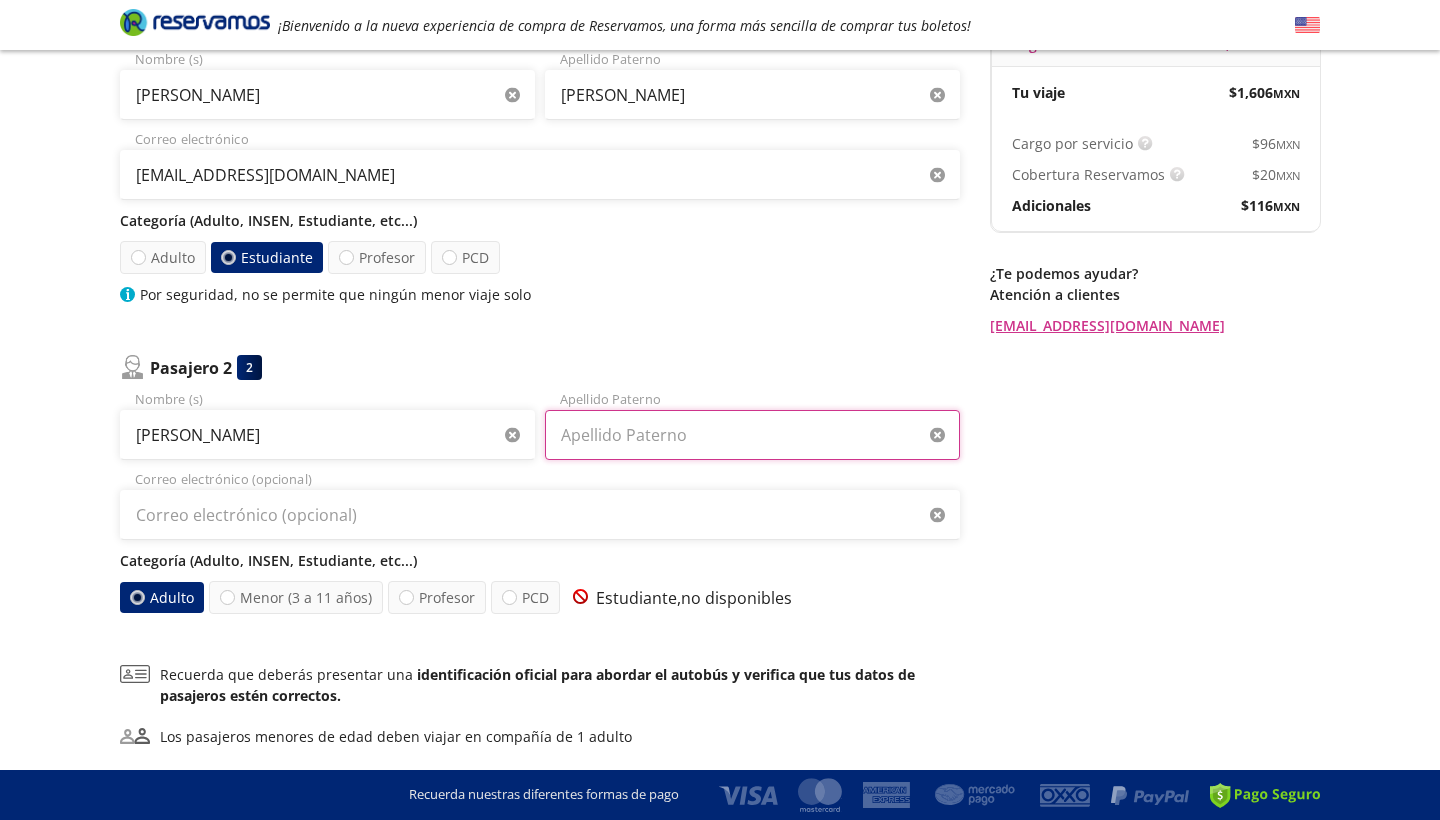 click on "Apellido Paterno" at bounding box center [752, 435] 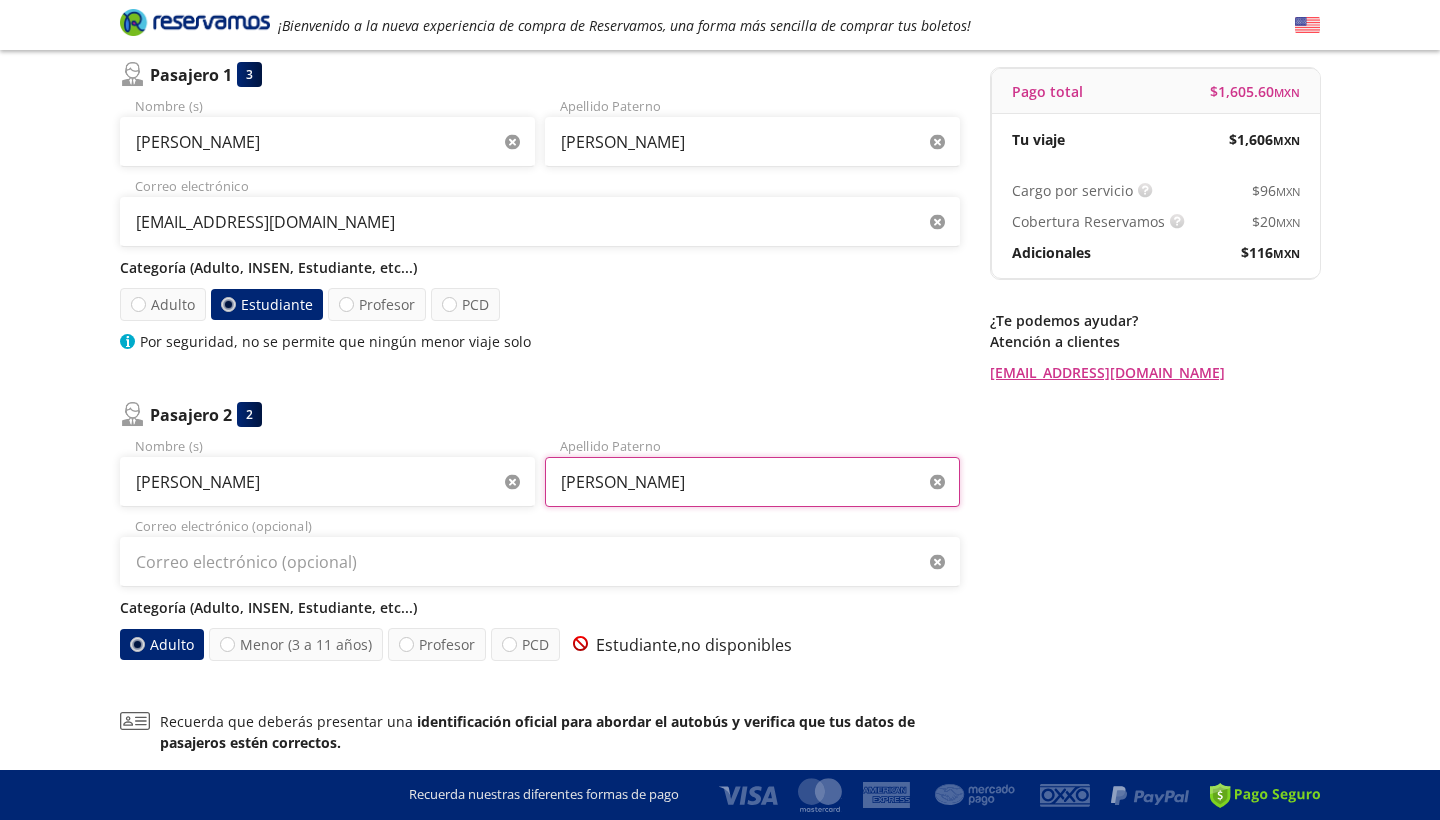 scroll, scrollTop: 181, scrollLeft: 0, axis: vertical 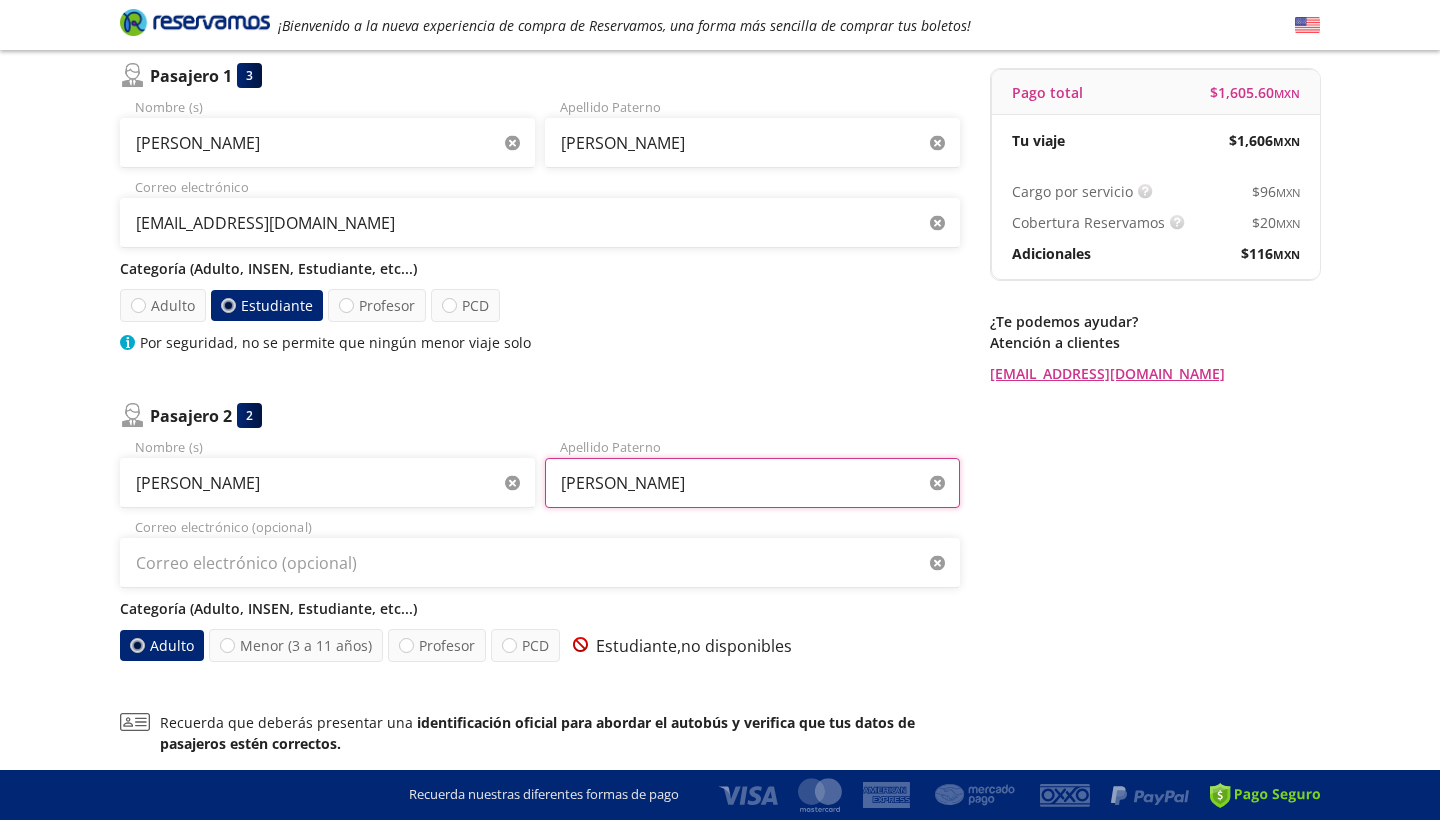 type on "[PERSON_NAME]" 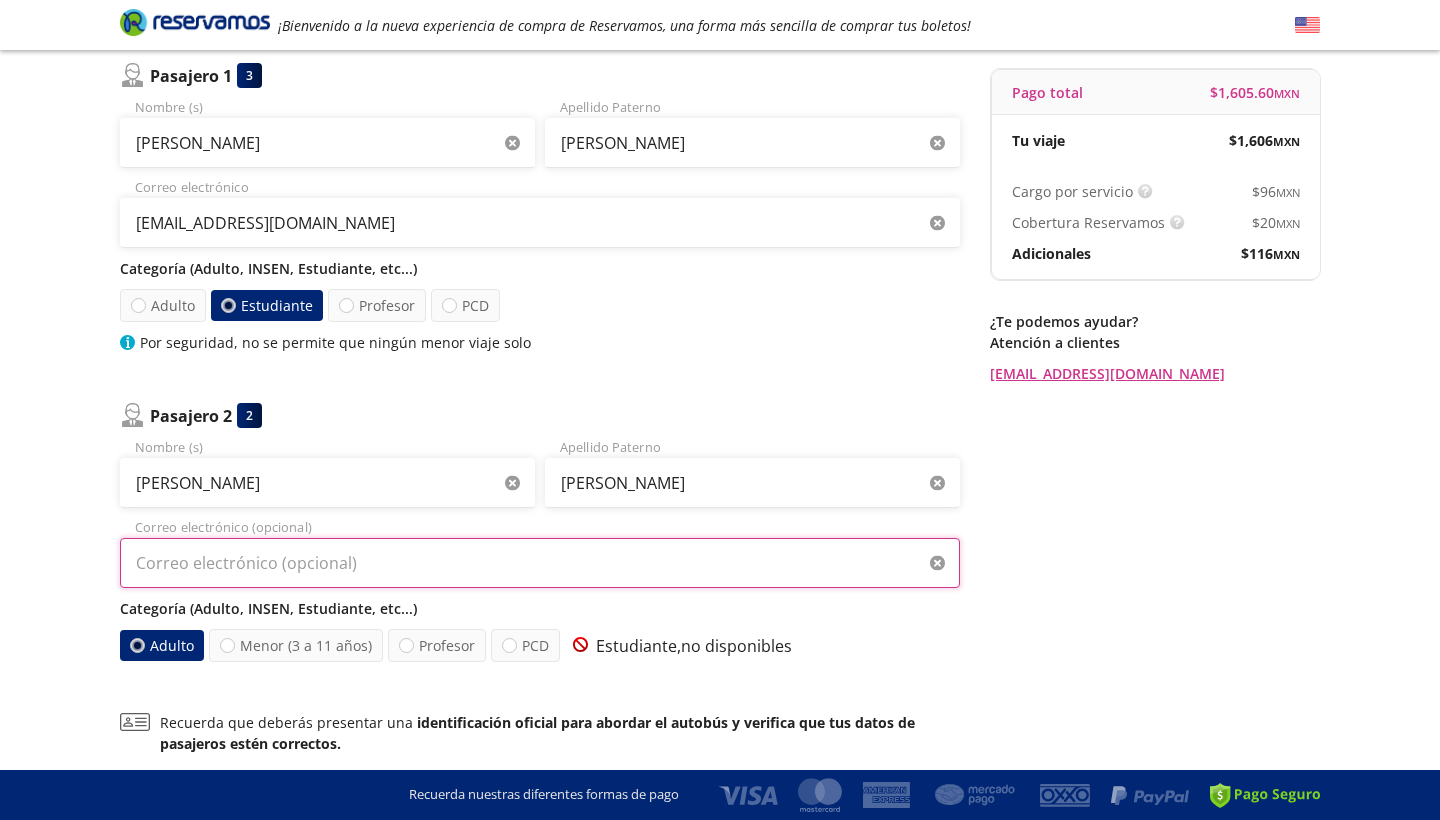 click on "Correo electrónico (opcional)" at bounding box center (540, 563) 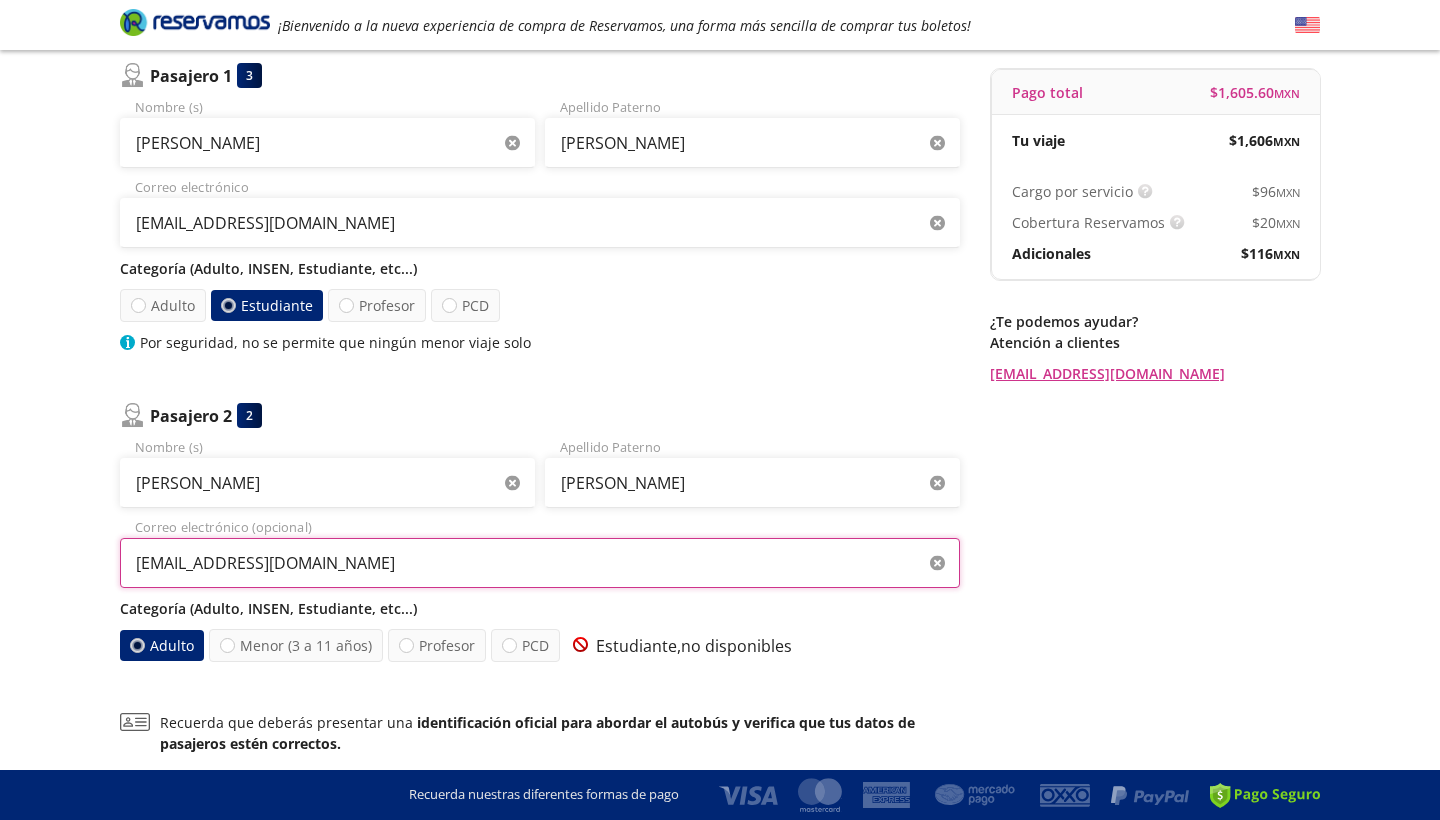 type on "[EMAIL_ADDRESS][DOMAIN_NAME]" 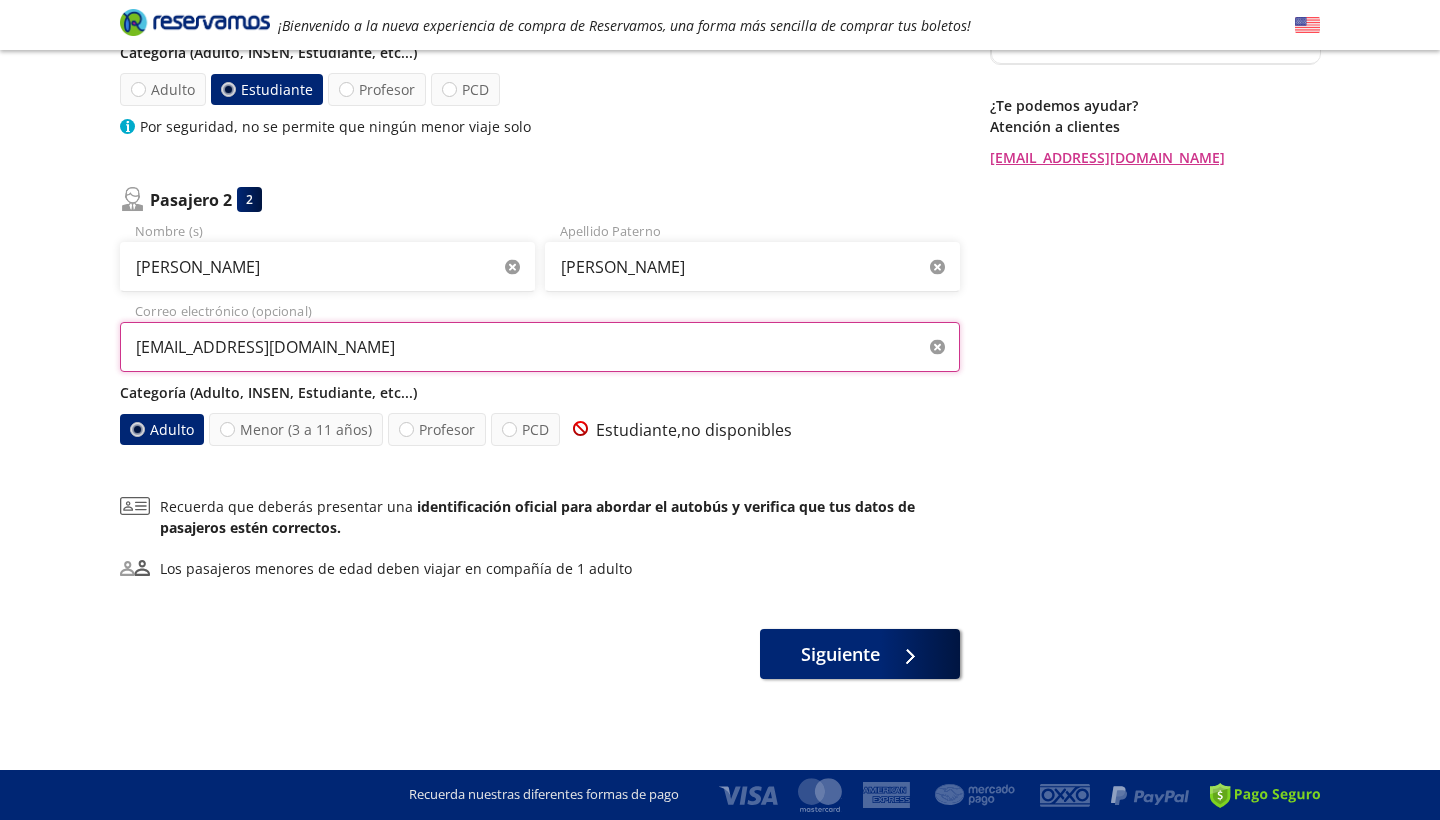 scroll, scrollTop: 397, scrollLeft: 0, axis: vertical 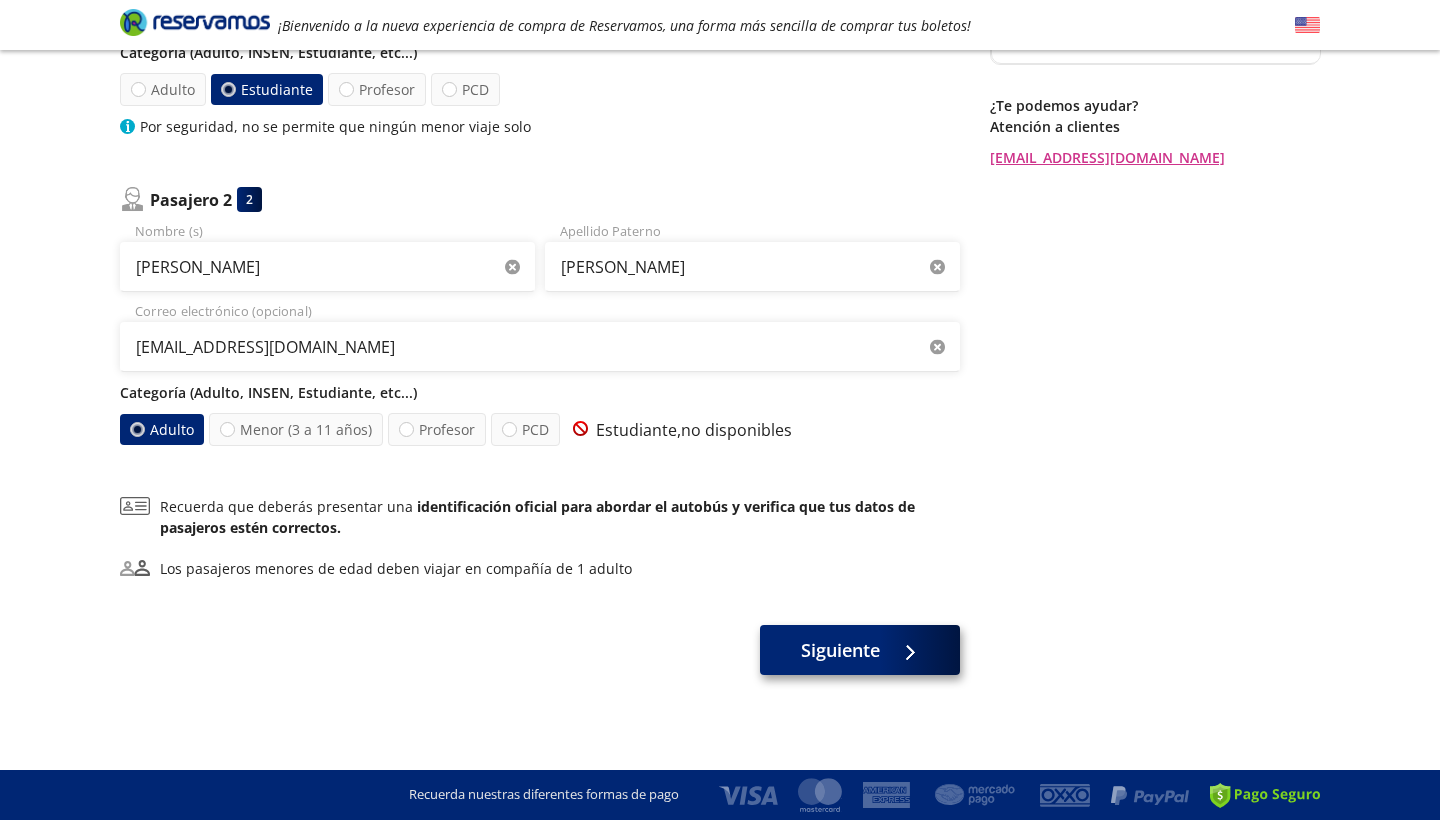 click on "Siguiente" at bounding box center (860, 650) 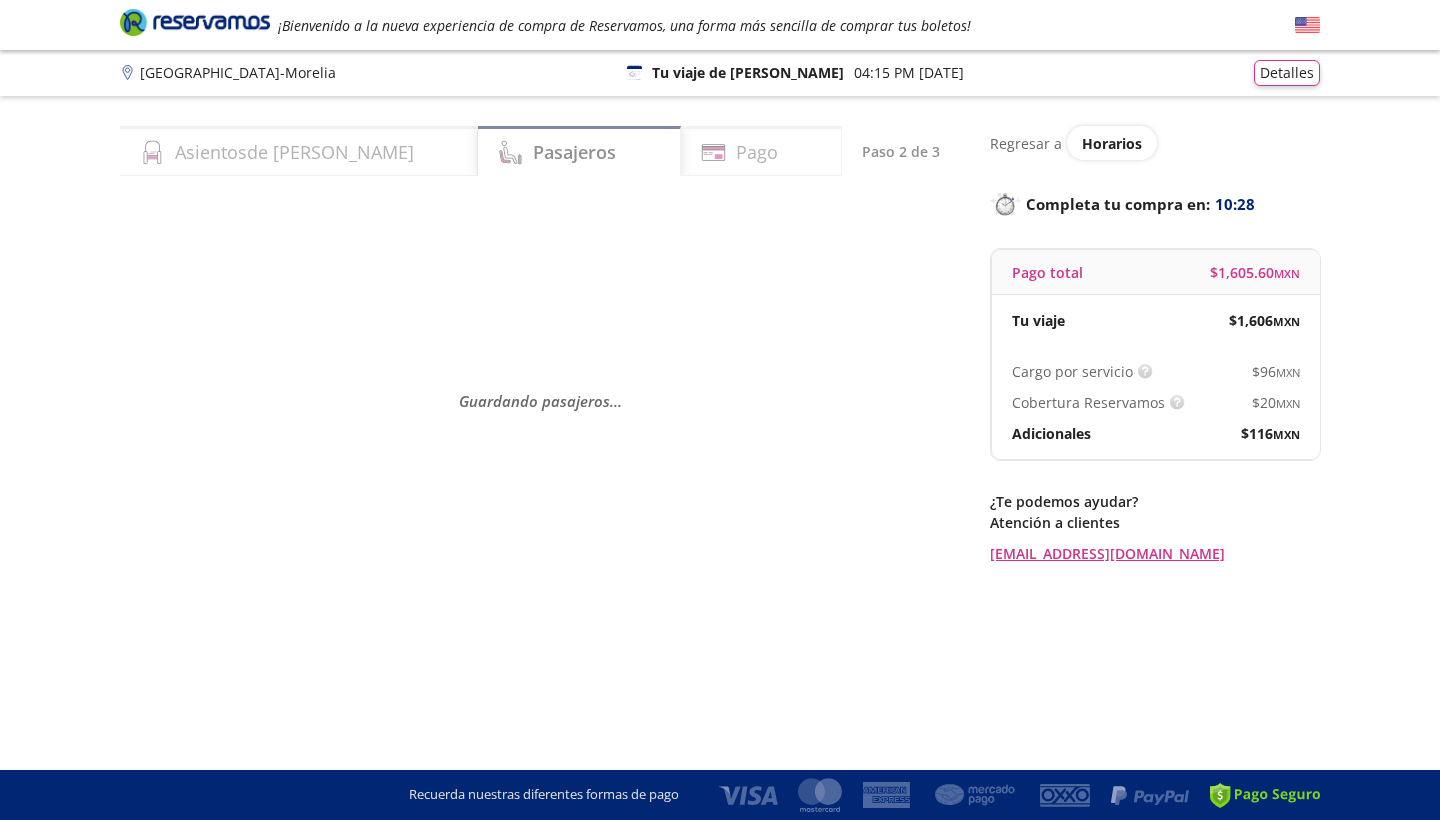 scroll, scrollTop: 0, scrollLeft: 0, axis: both 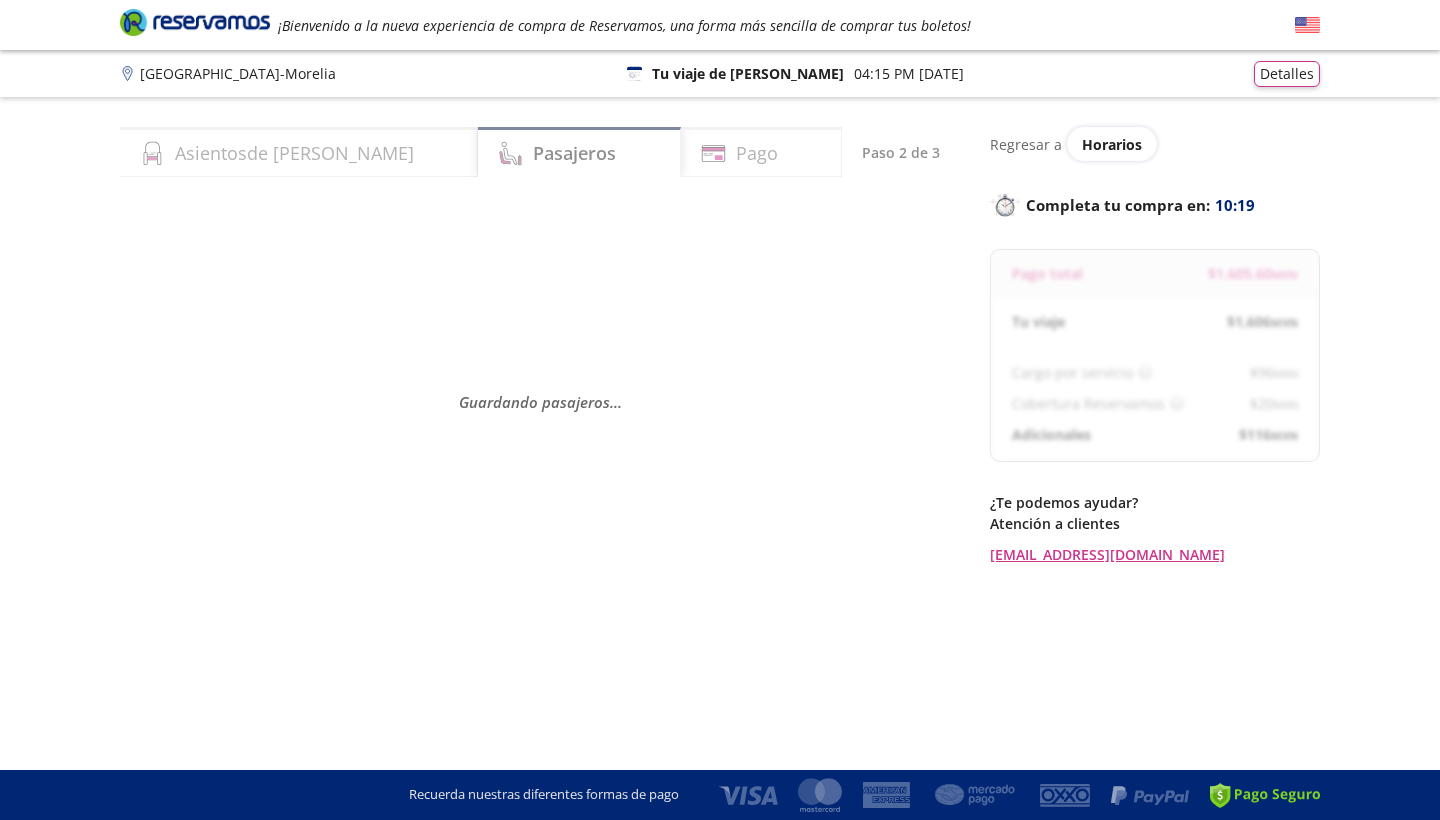 select on "MX" 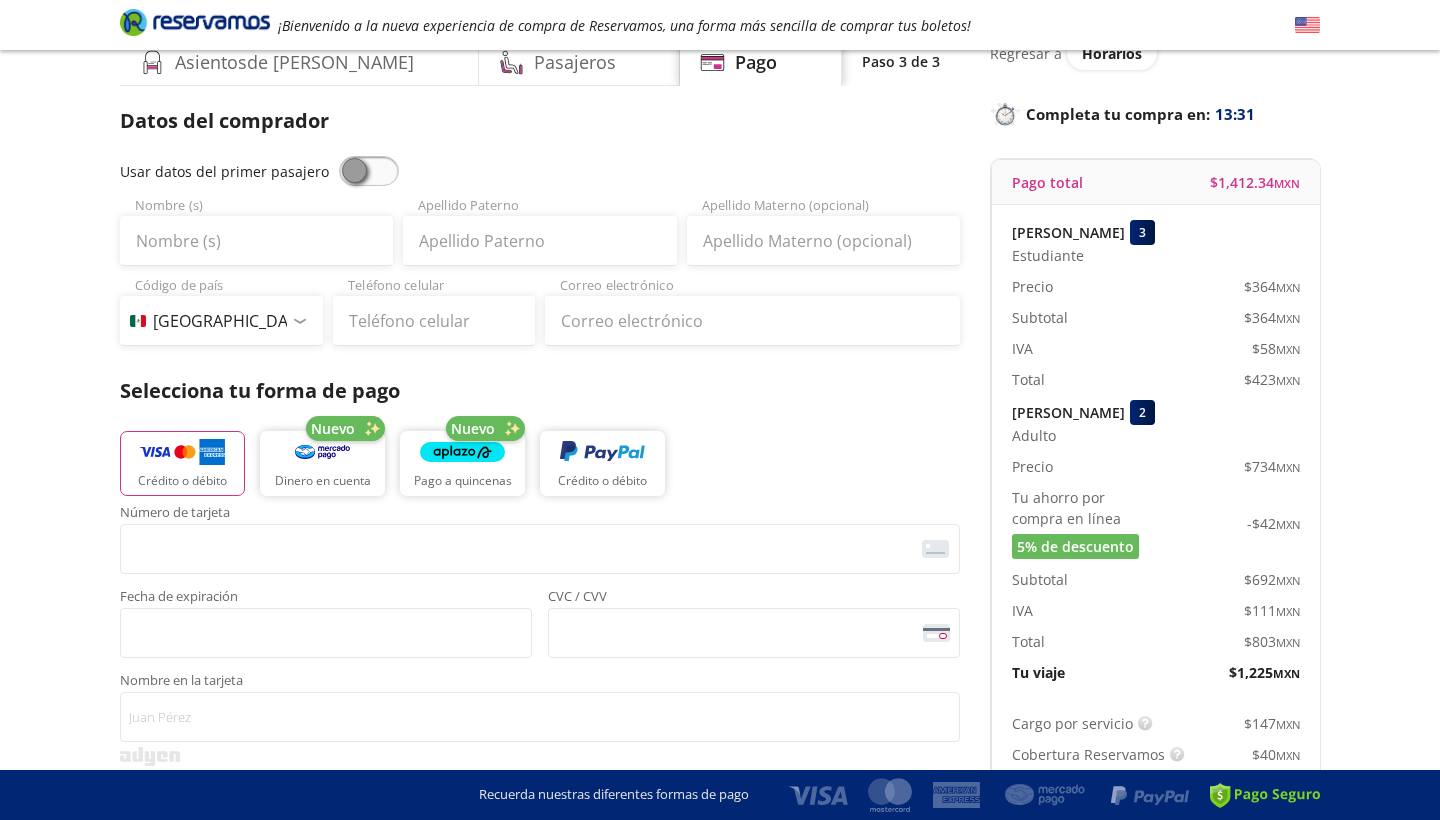 scroll, scrollTop: 91, scrollLeft: 0, axis: vertical 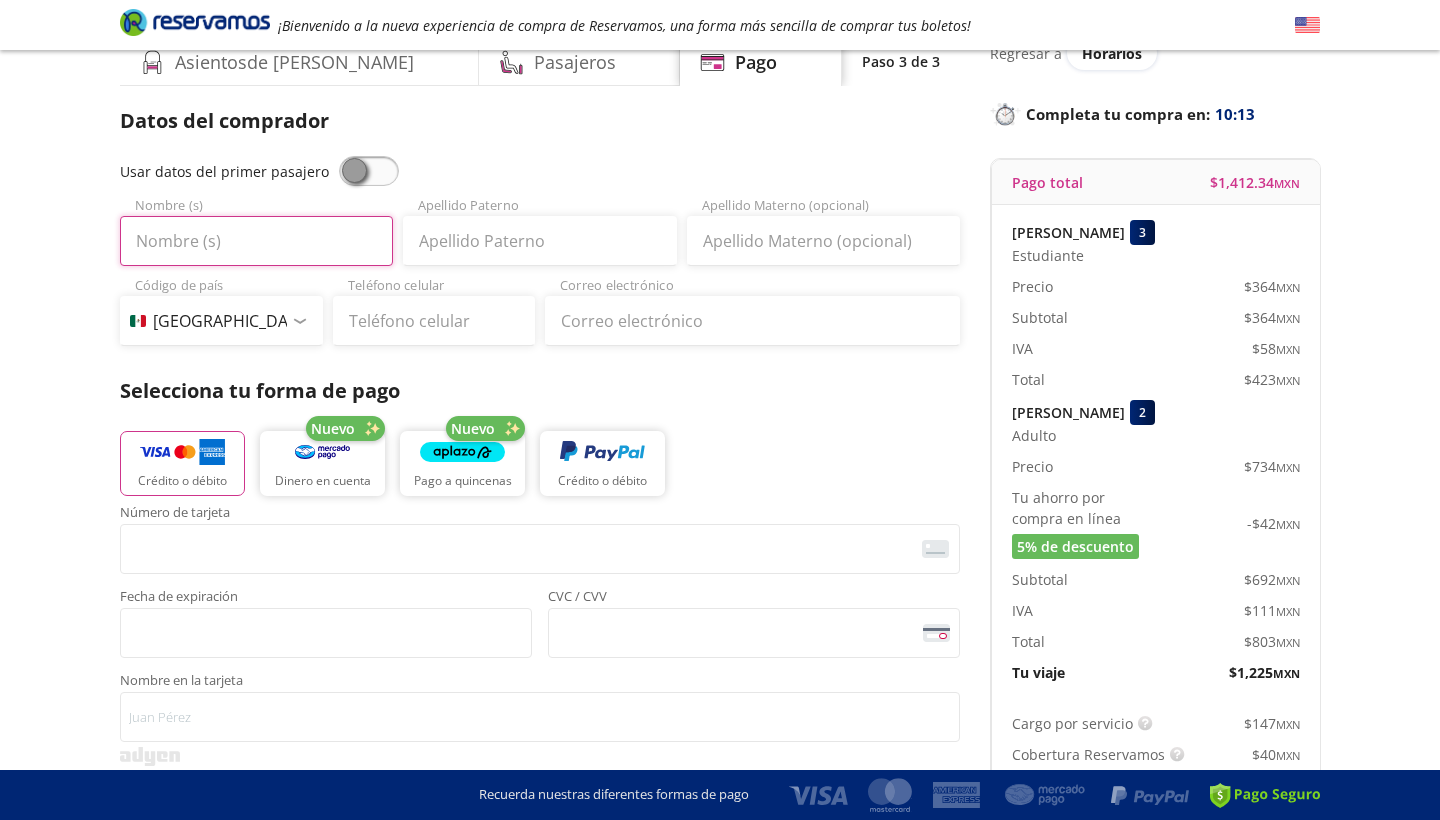 click on "Nombre (s)" at bounding box center [256, 241] 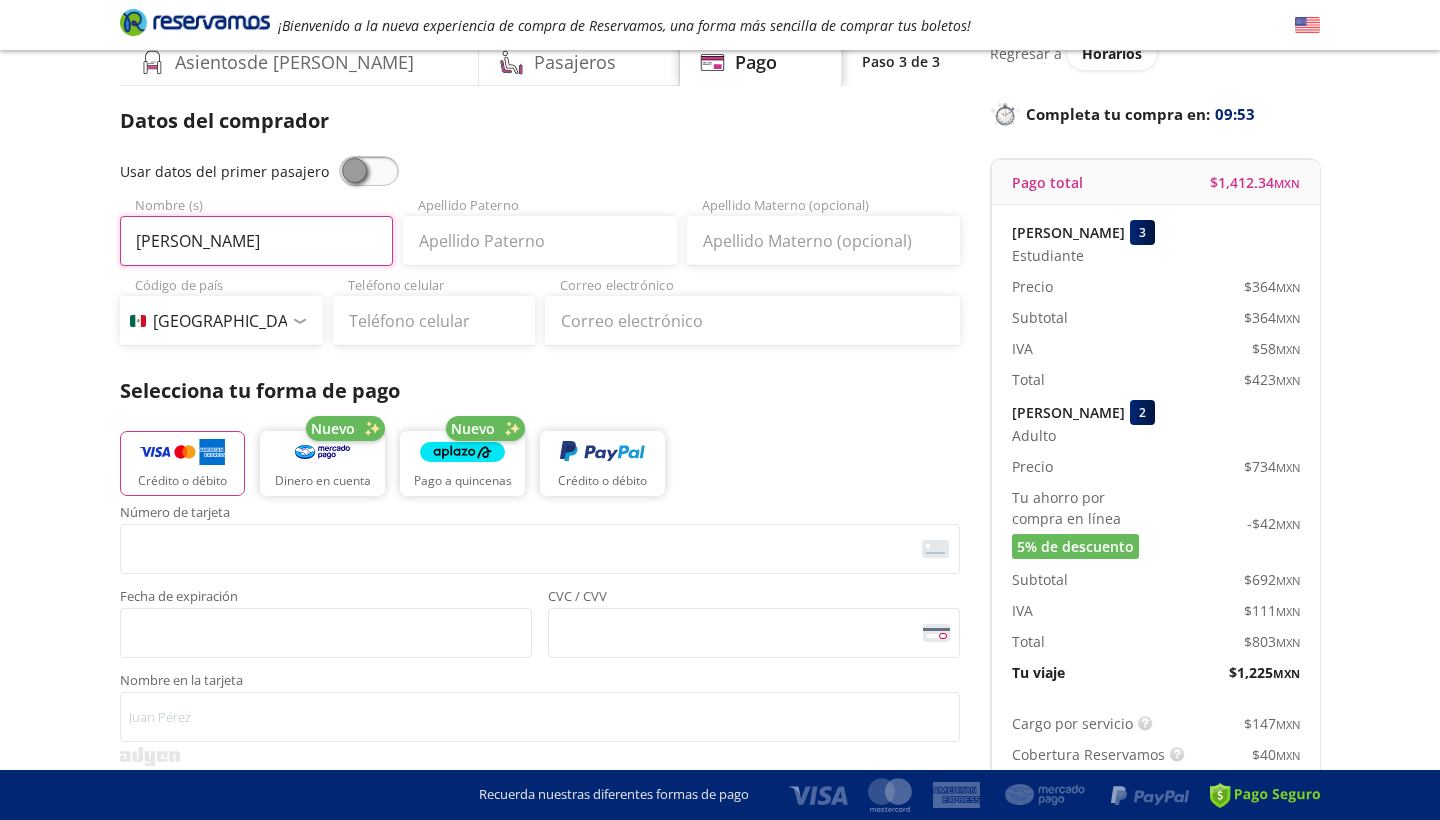 type on "[PERSON_NAME]" 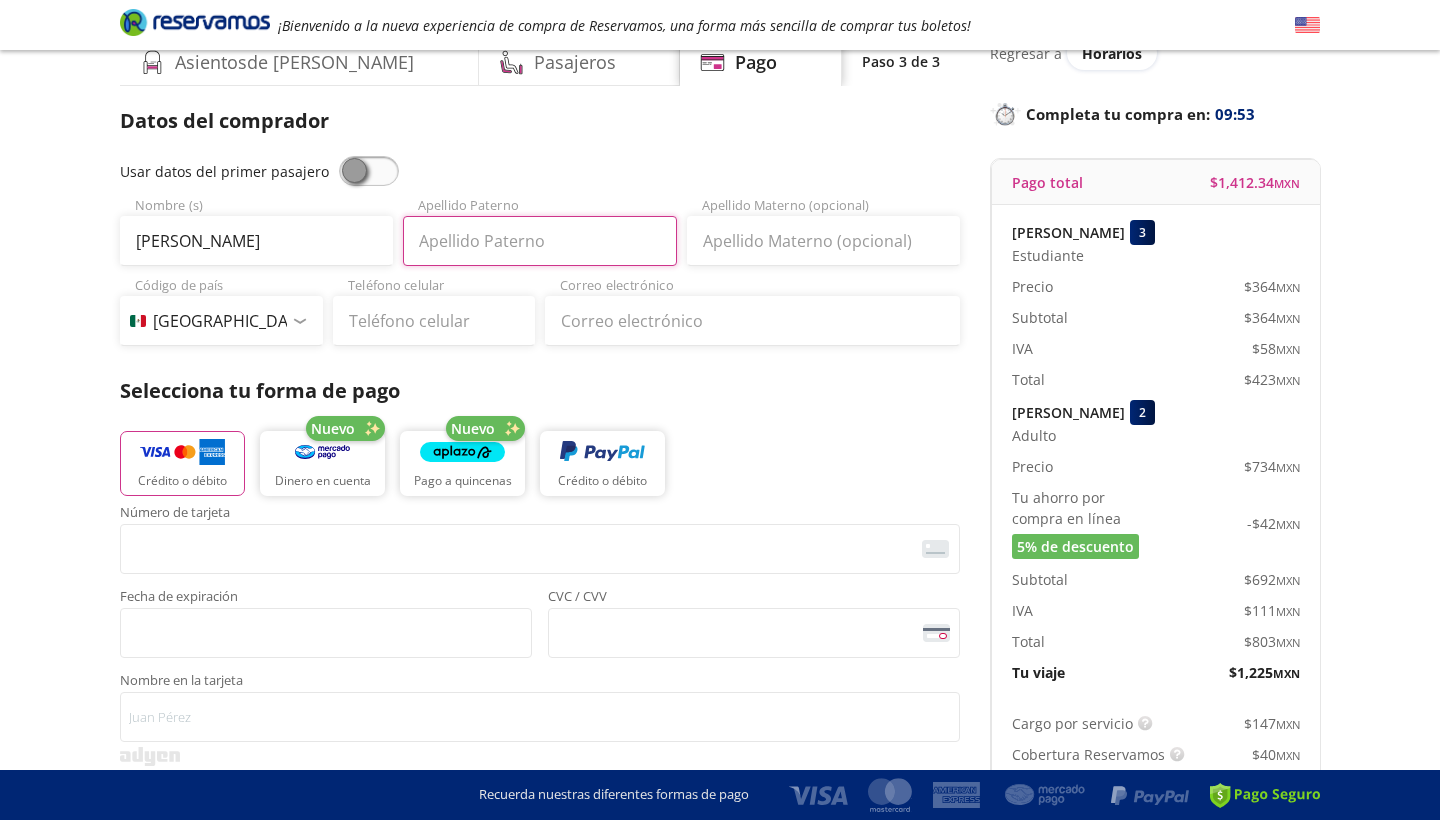click on "Apellido Paterno" at bounding box center [539, 241] 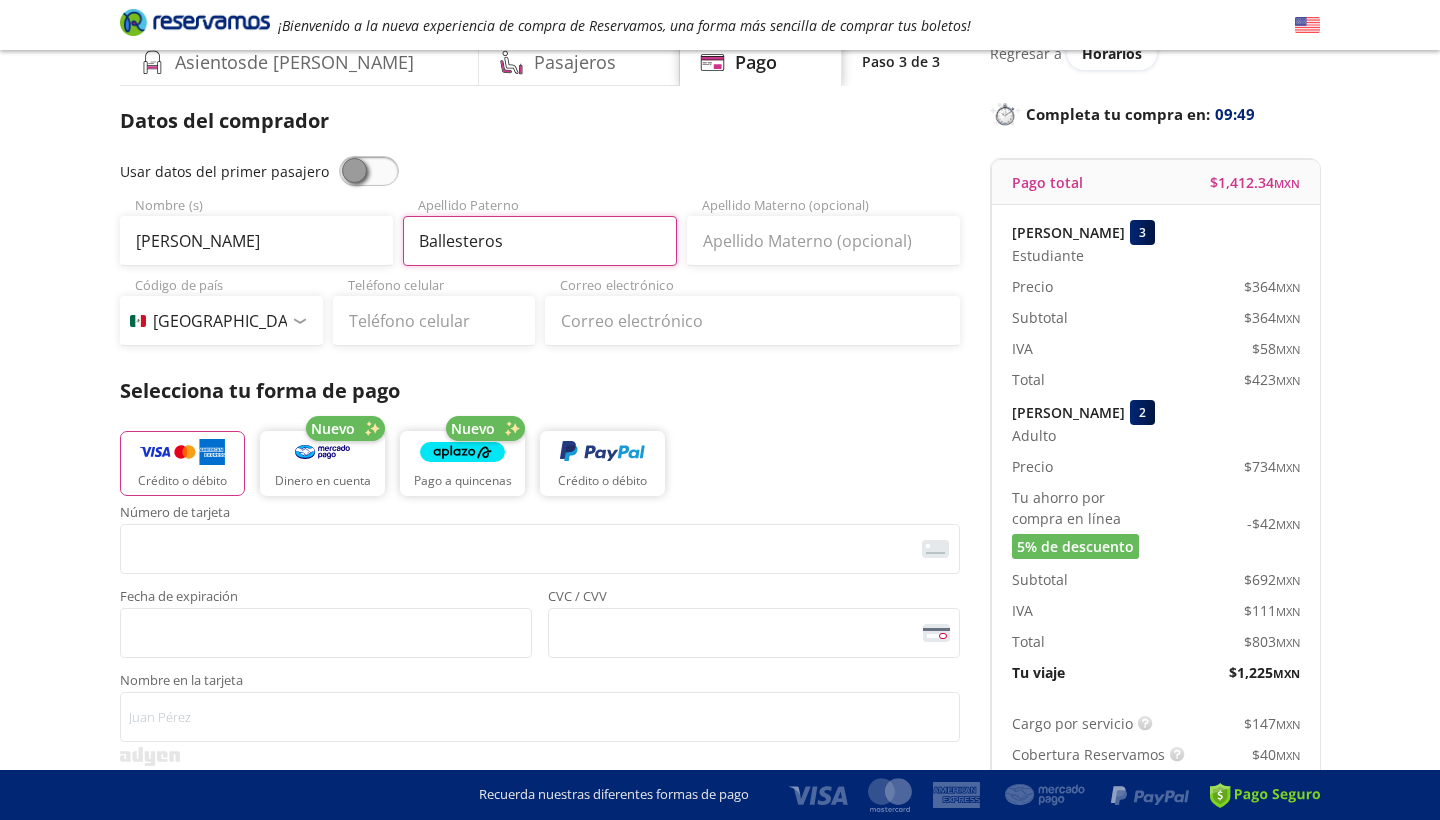 type on "Ballesteros" 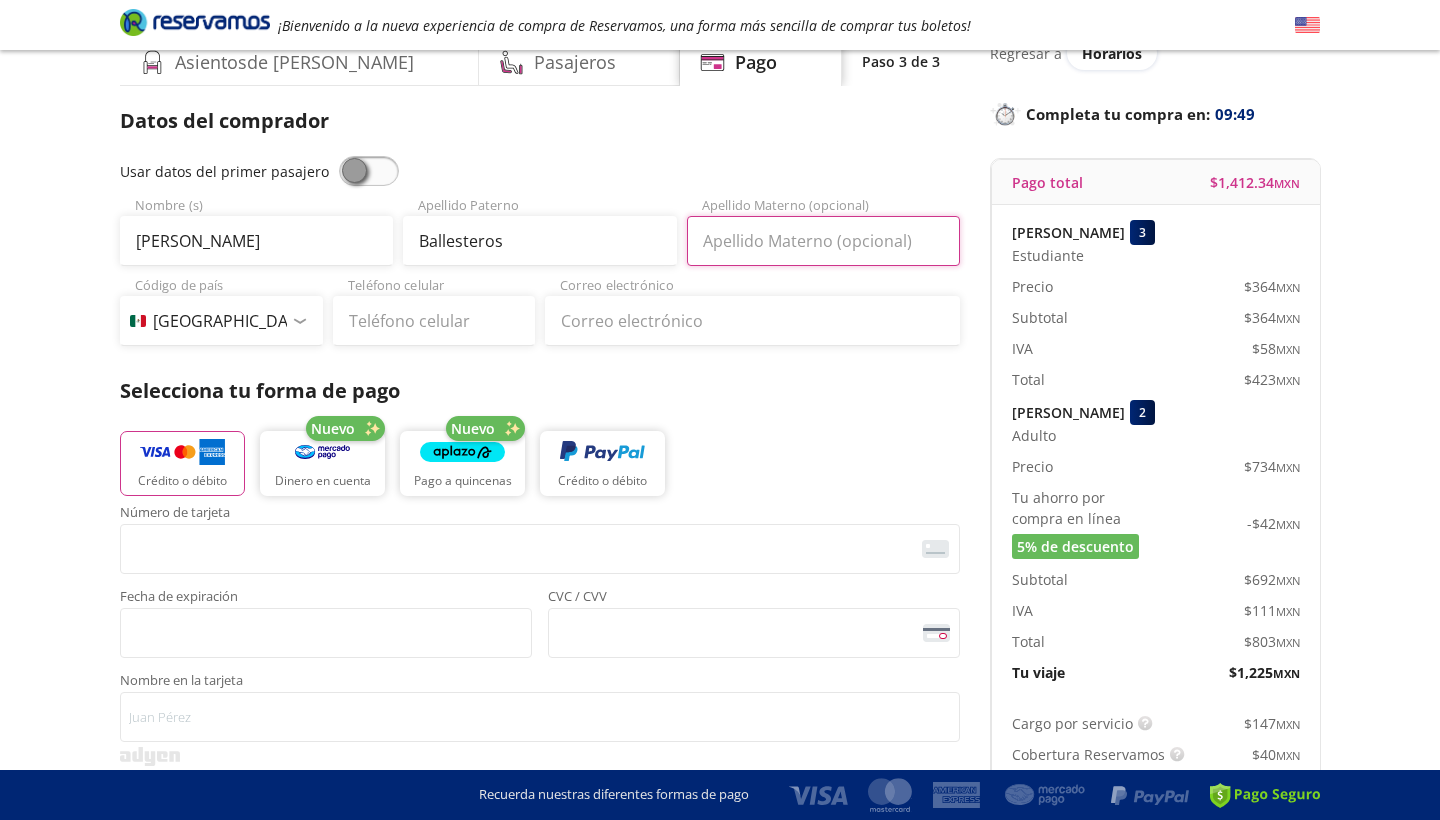 click on "Apellido Materno (opcional)" at bounding box center [823, 241] 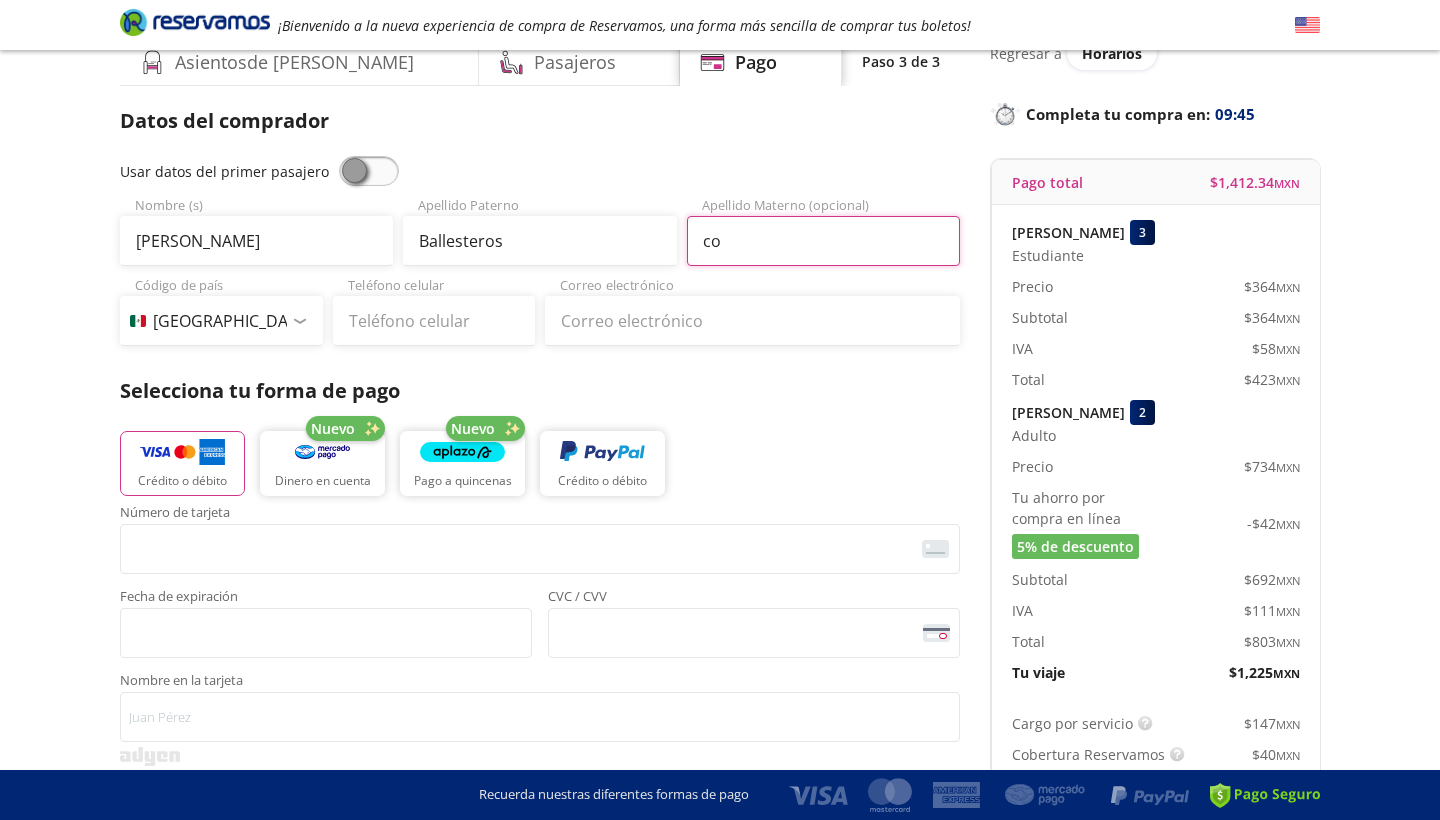 type on "c" 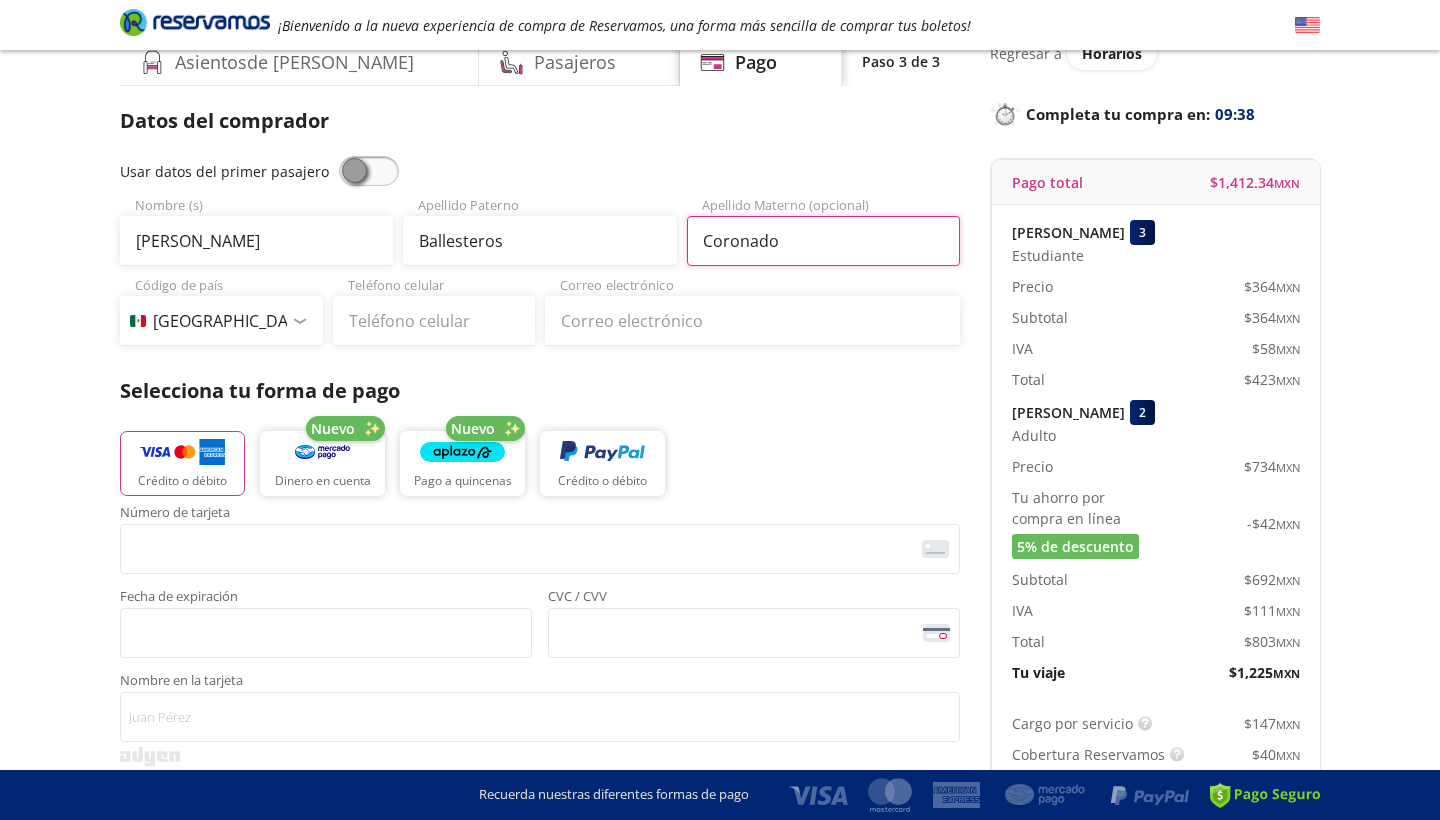 type on "Coronado" 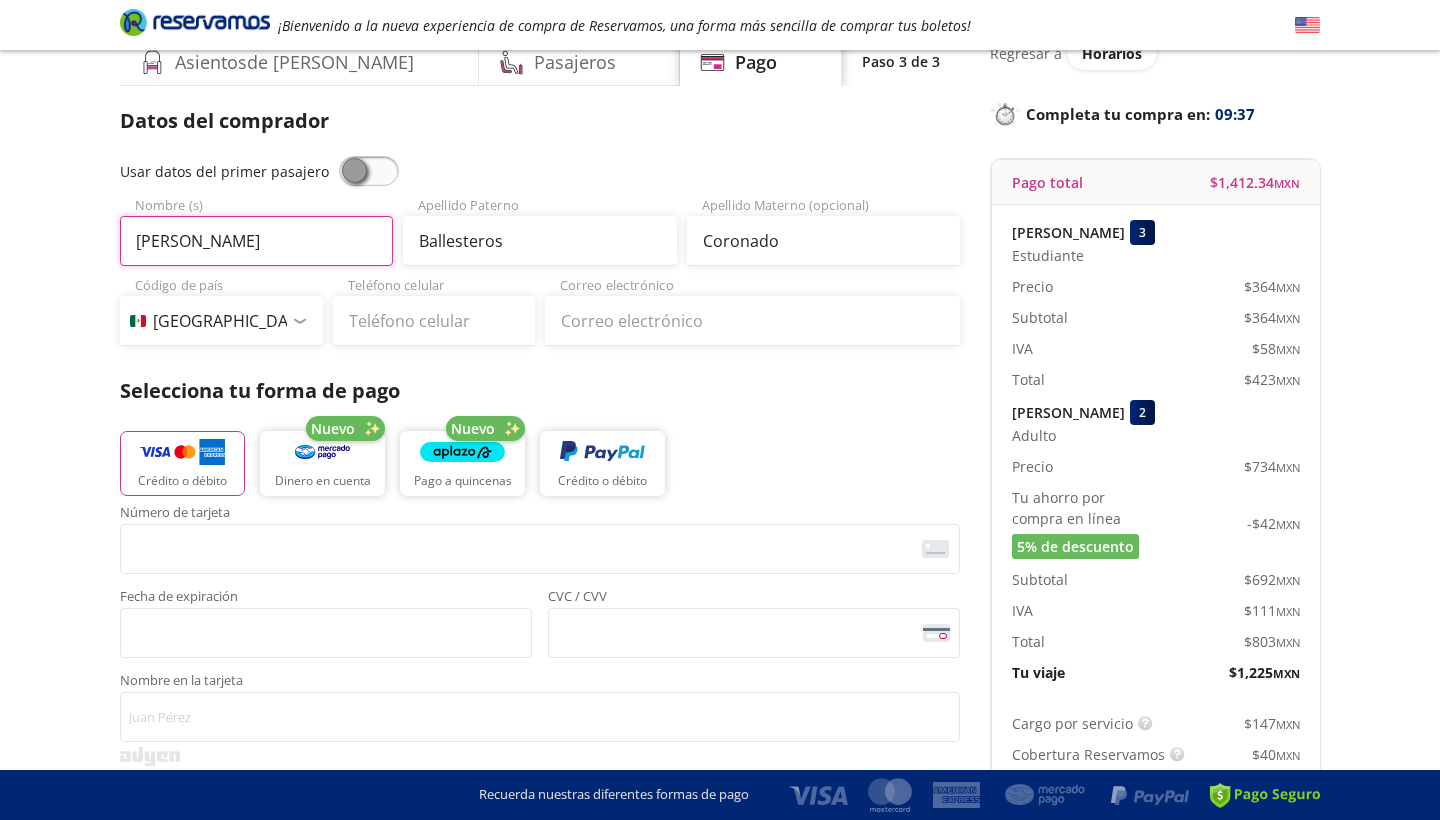click on "[PERSON_NAME]" at bounding box center [256, 241] 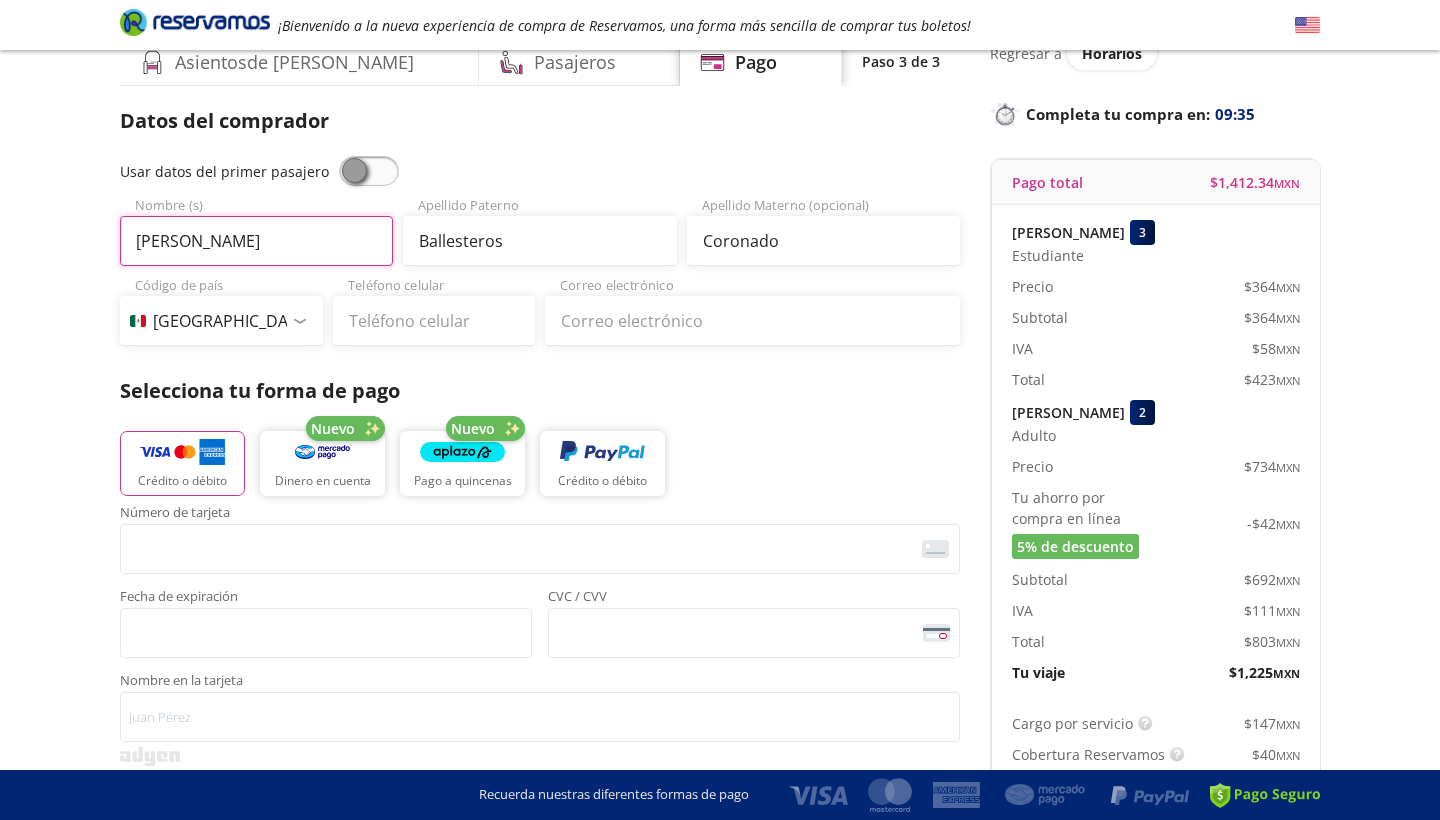 type on "[PERSON_NAME]" 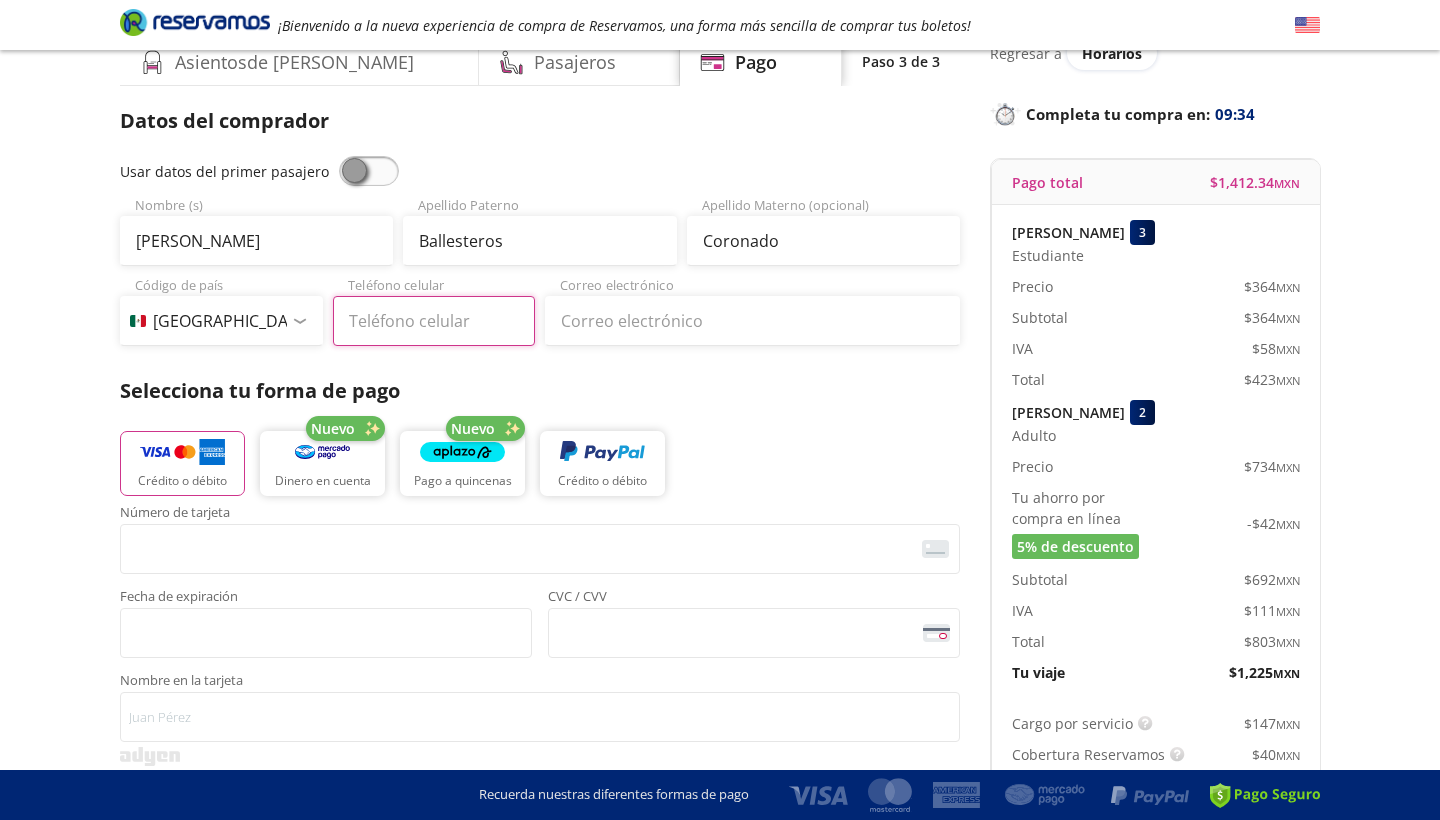 click on "Teléfono celular" at bounding box center [434, 321] 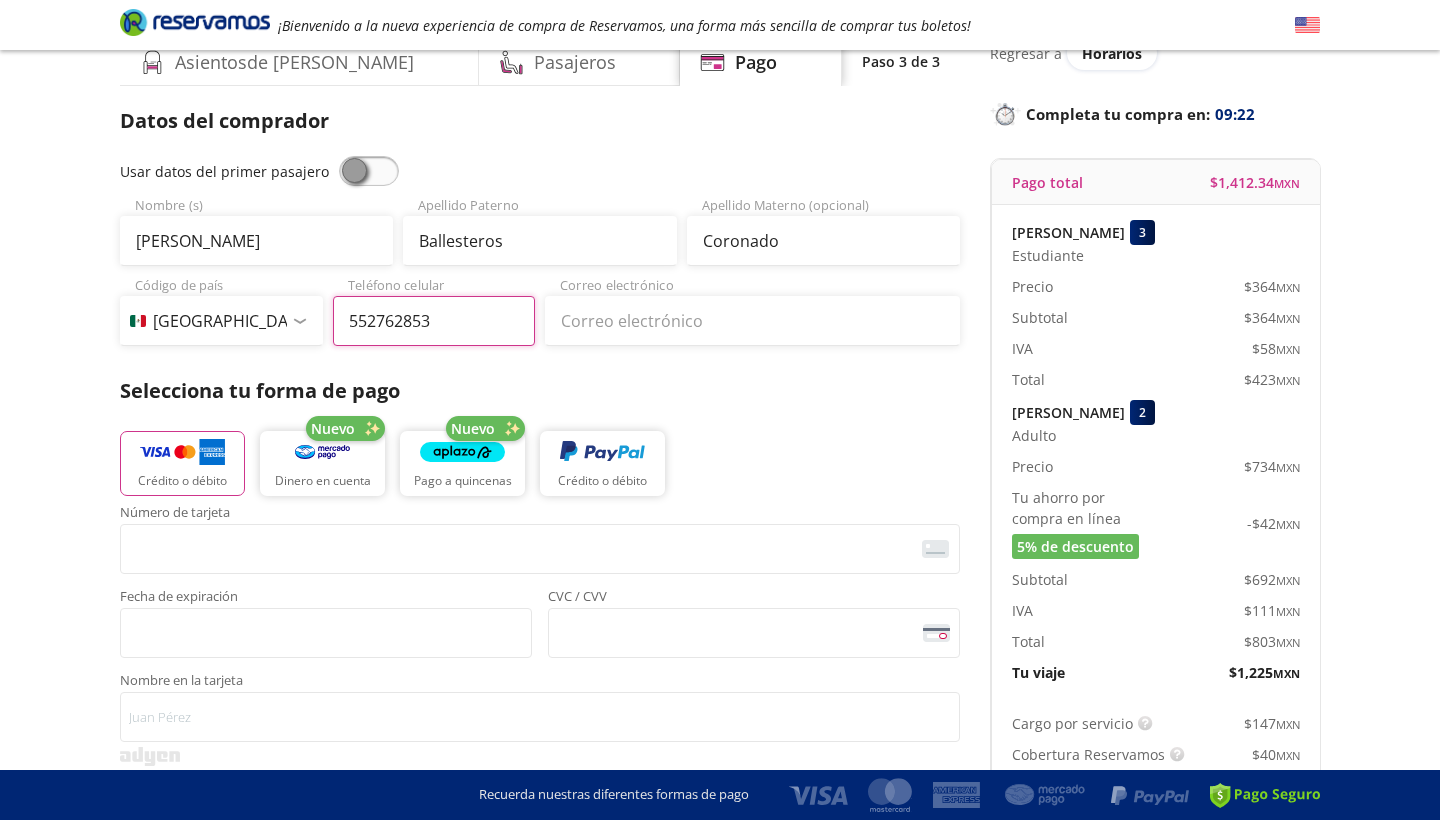 type on "55 2762 8539" 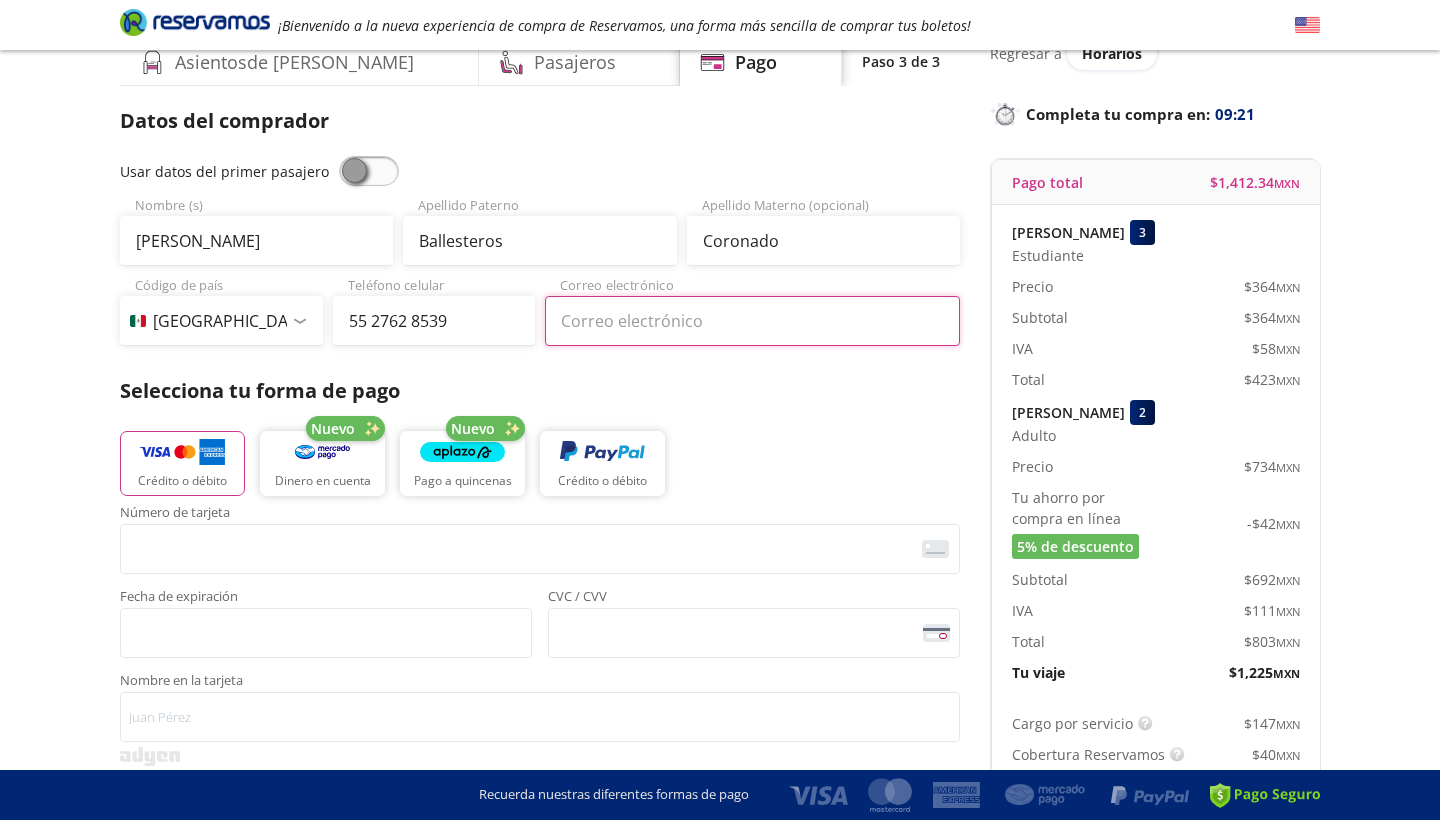 click on "Correo electrónico" at bounding box center (752, 321) 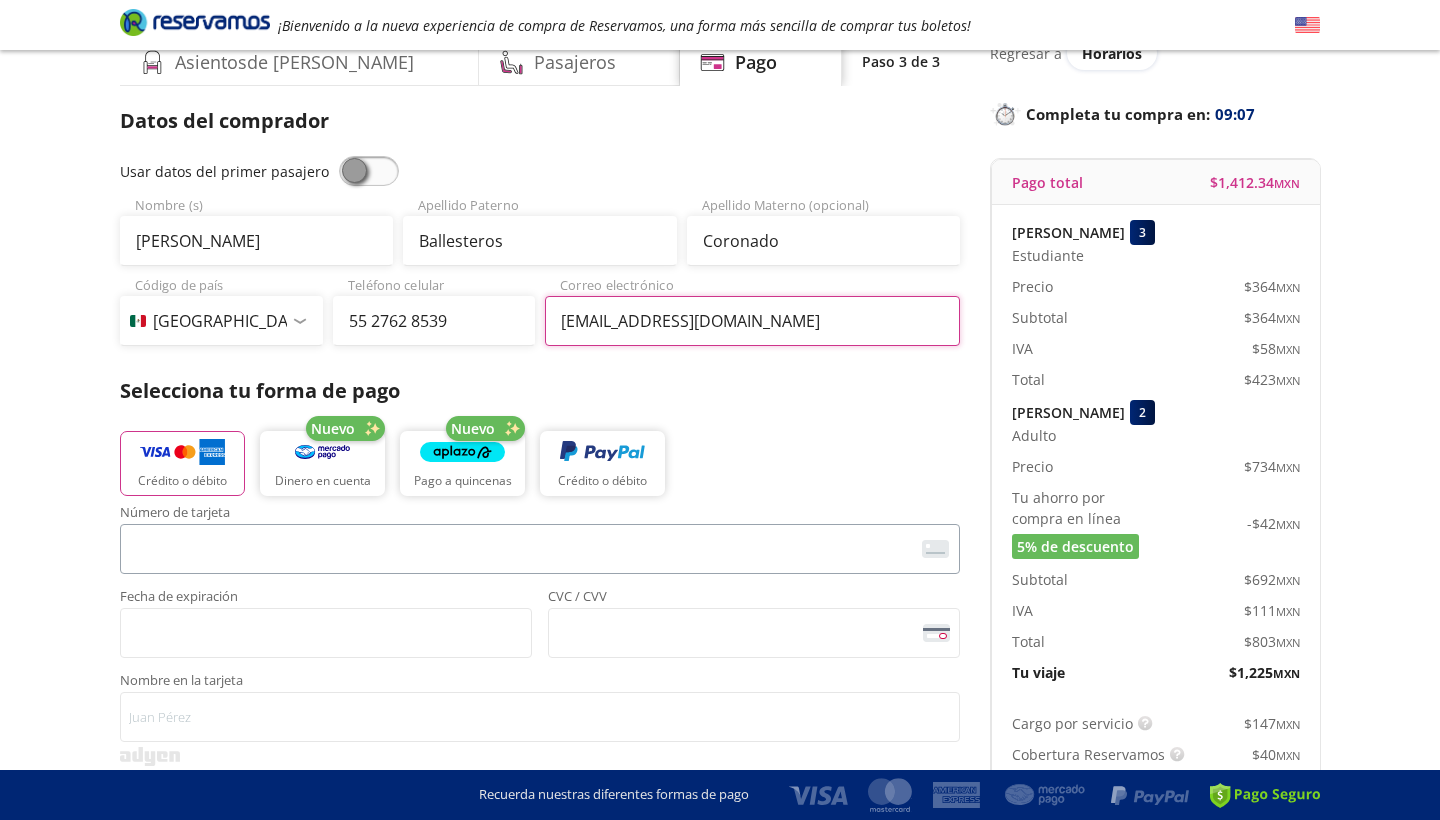 type on "[EMAIL_ADDRESS][DOMAIN_NAME]" 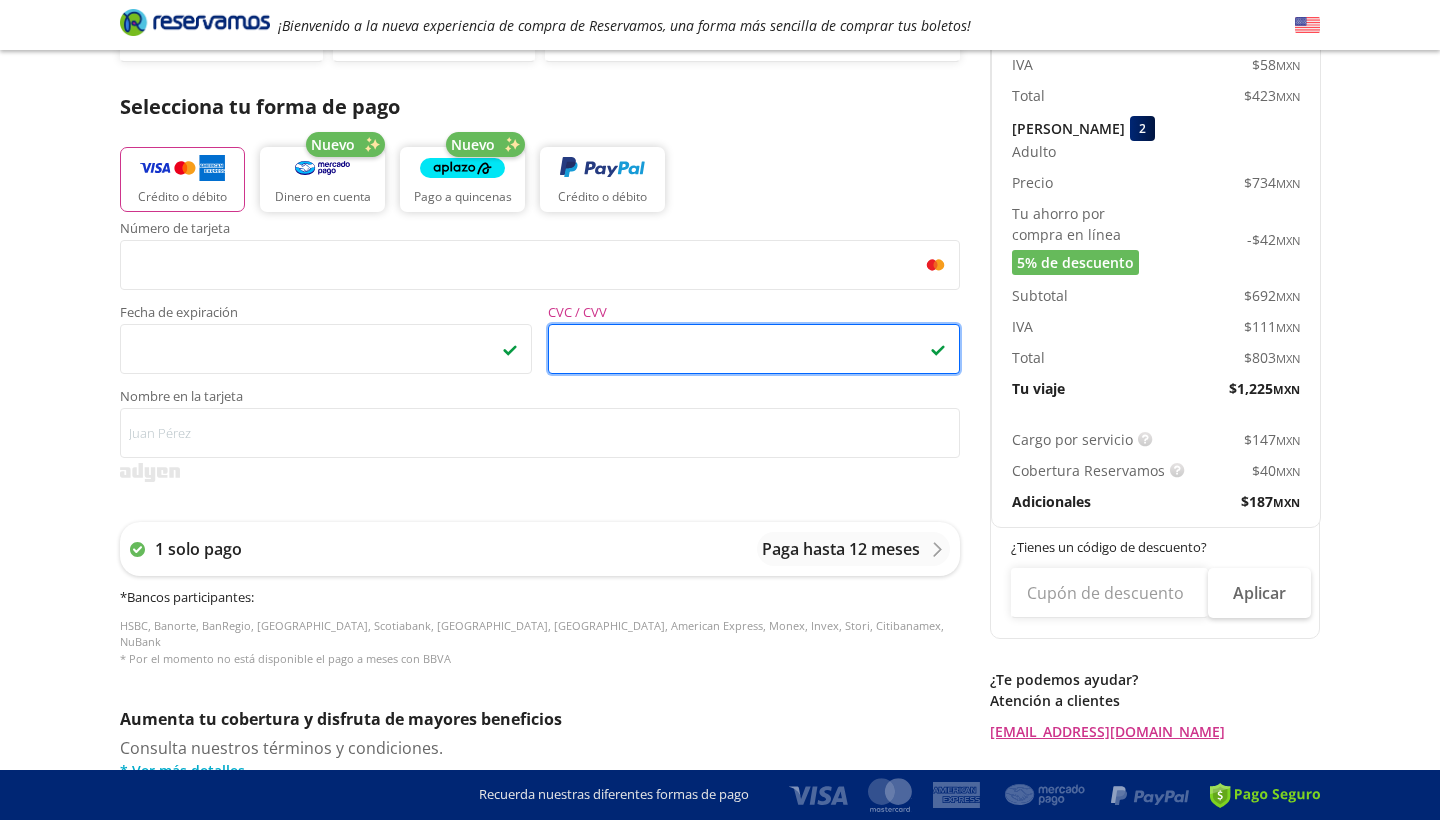scroll, scrollTop: 377, scrollLeft: 0, axis: vertical 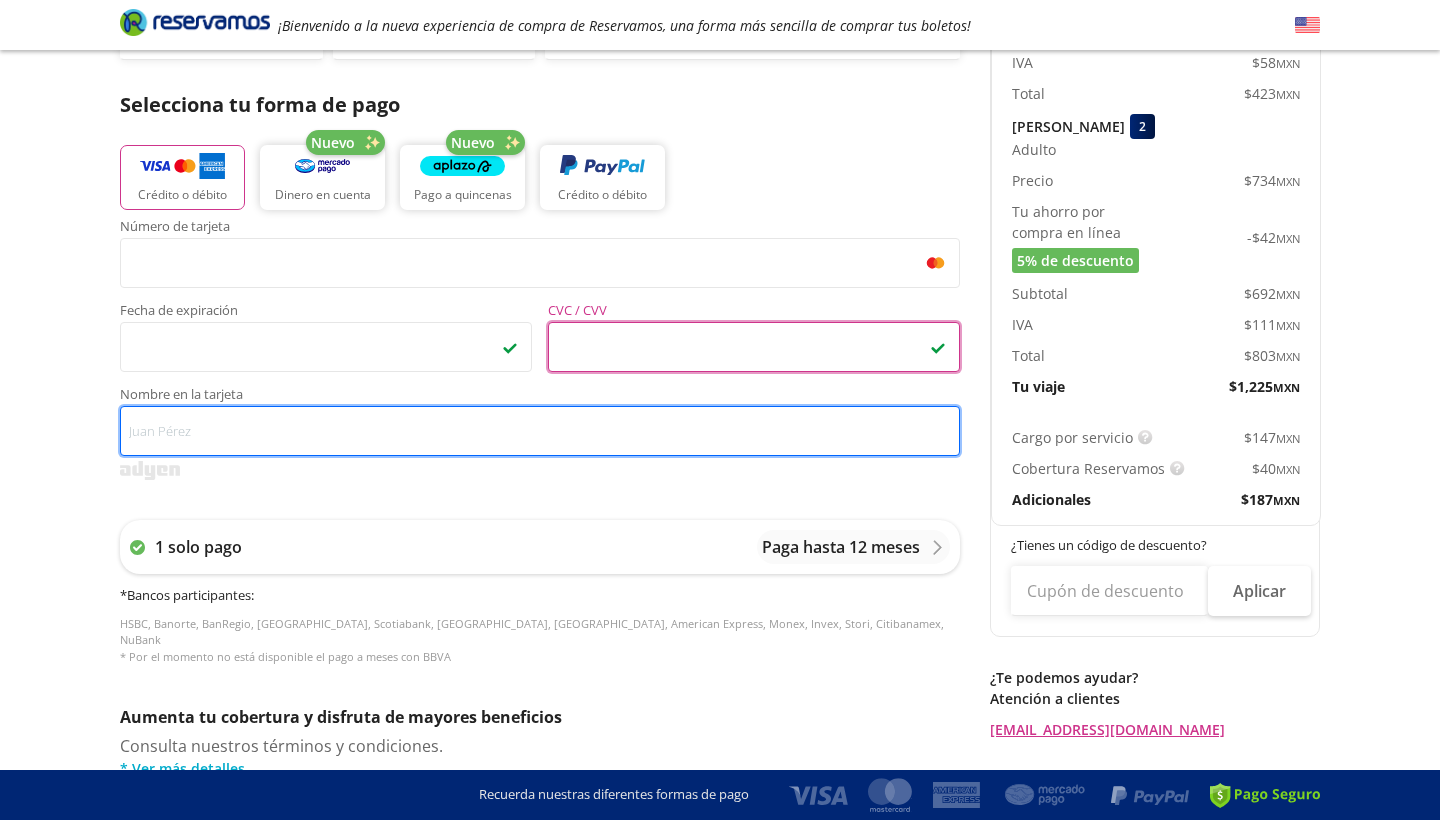click on "Nombre en la tarjeta" at bounding box center (540, 431) 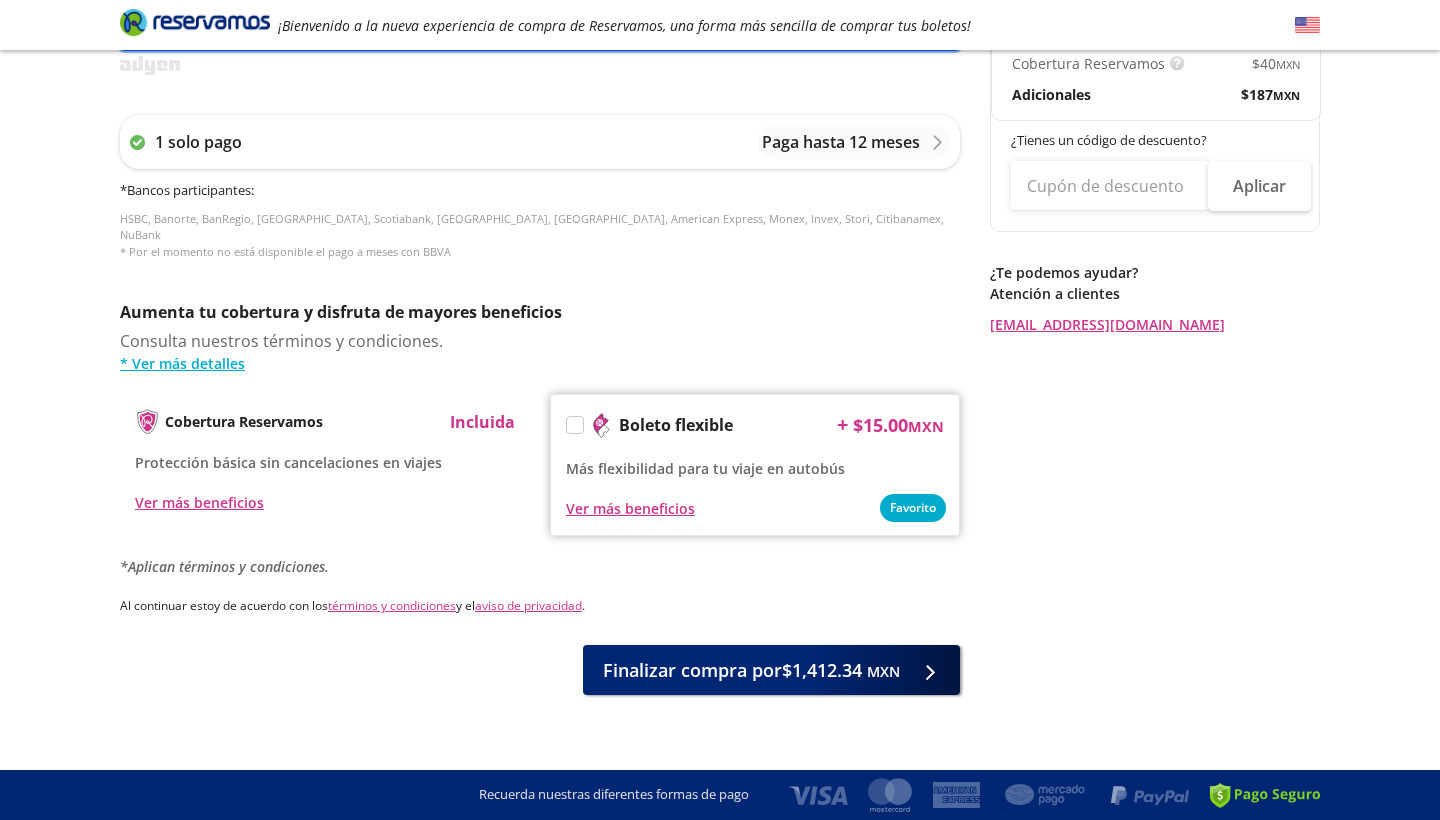scroll, scrollTop: 780, scrollLeft: 0, axis: vertical 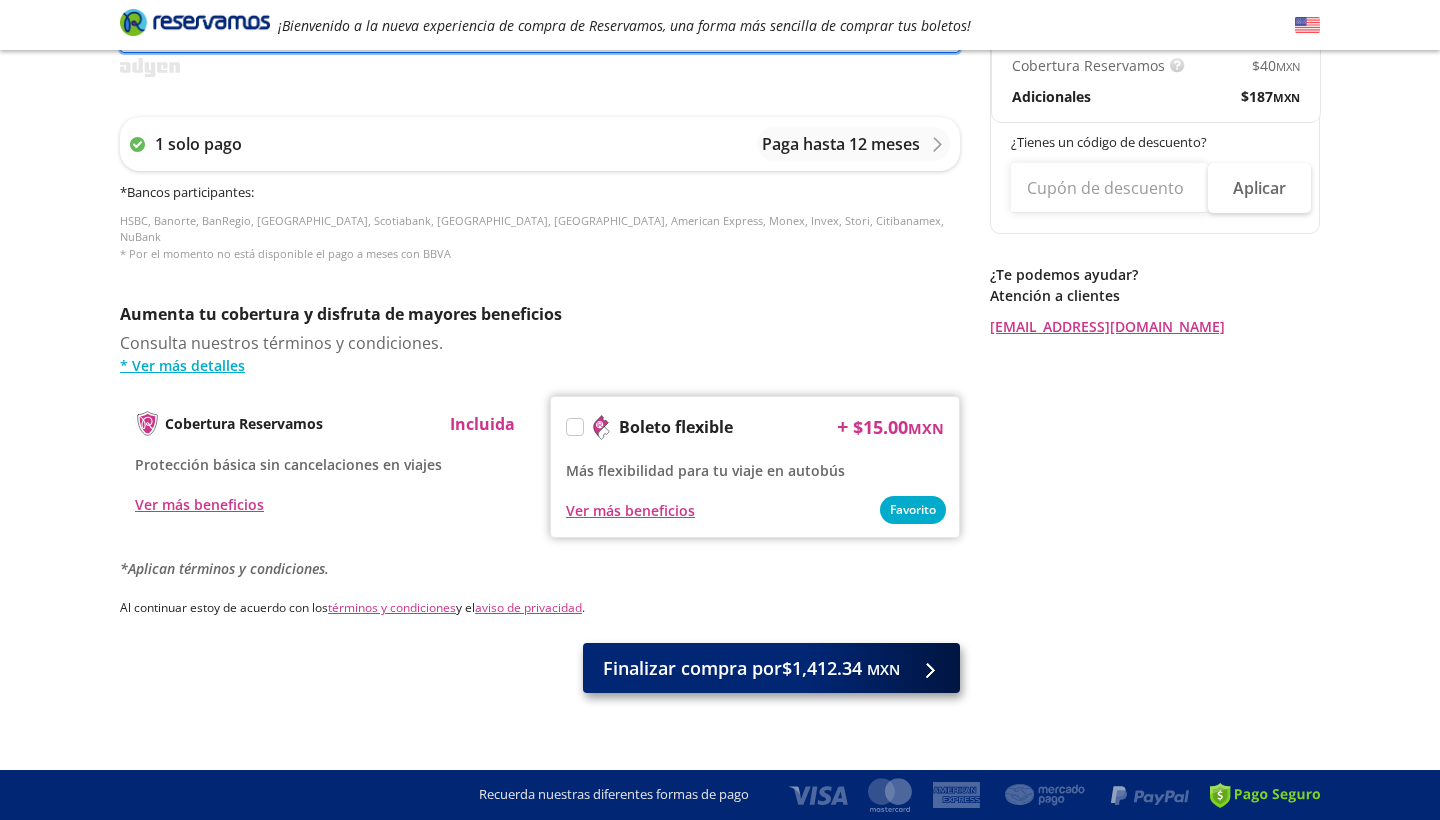 type on "[PERSON_NAME] C" 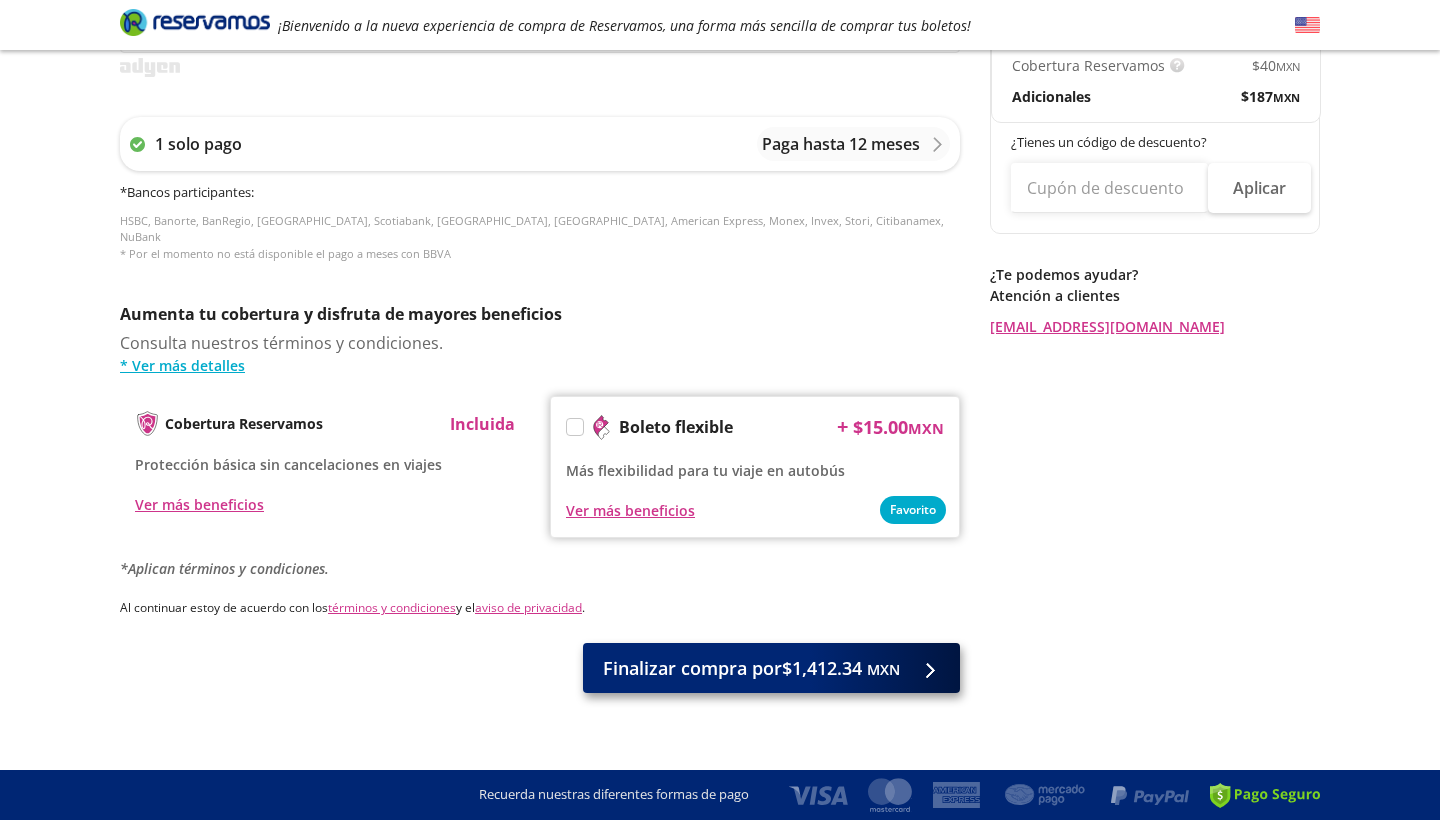 click on "MXN" at bounding box center [883, 669] 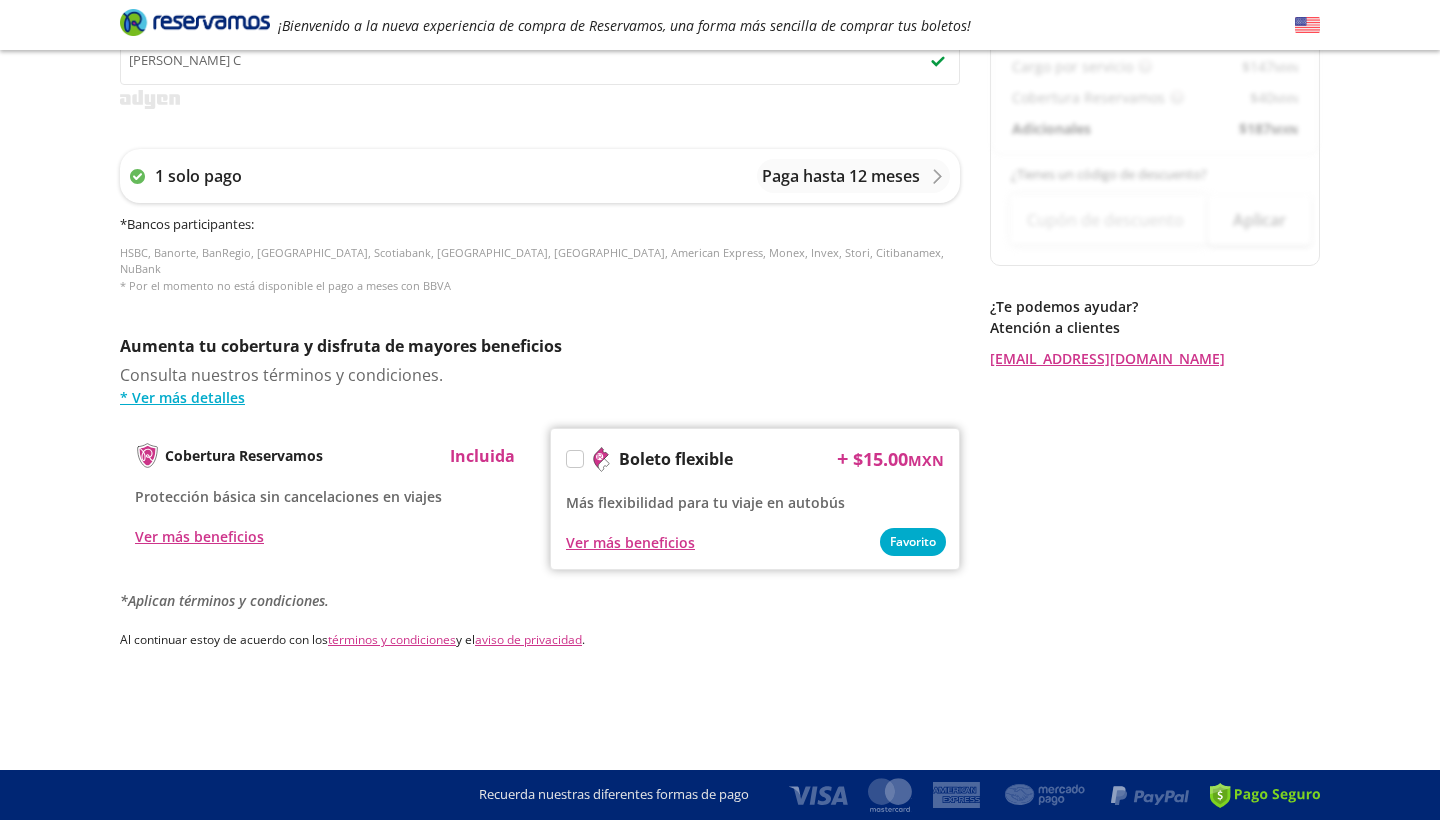 scroll, scrollTop: 0, scrollLeft: 0, axis: both 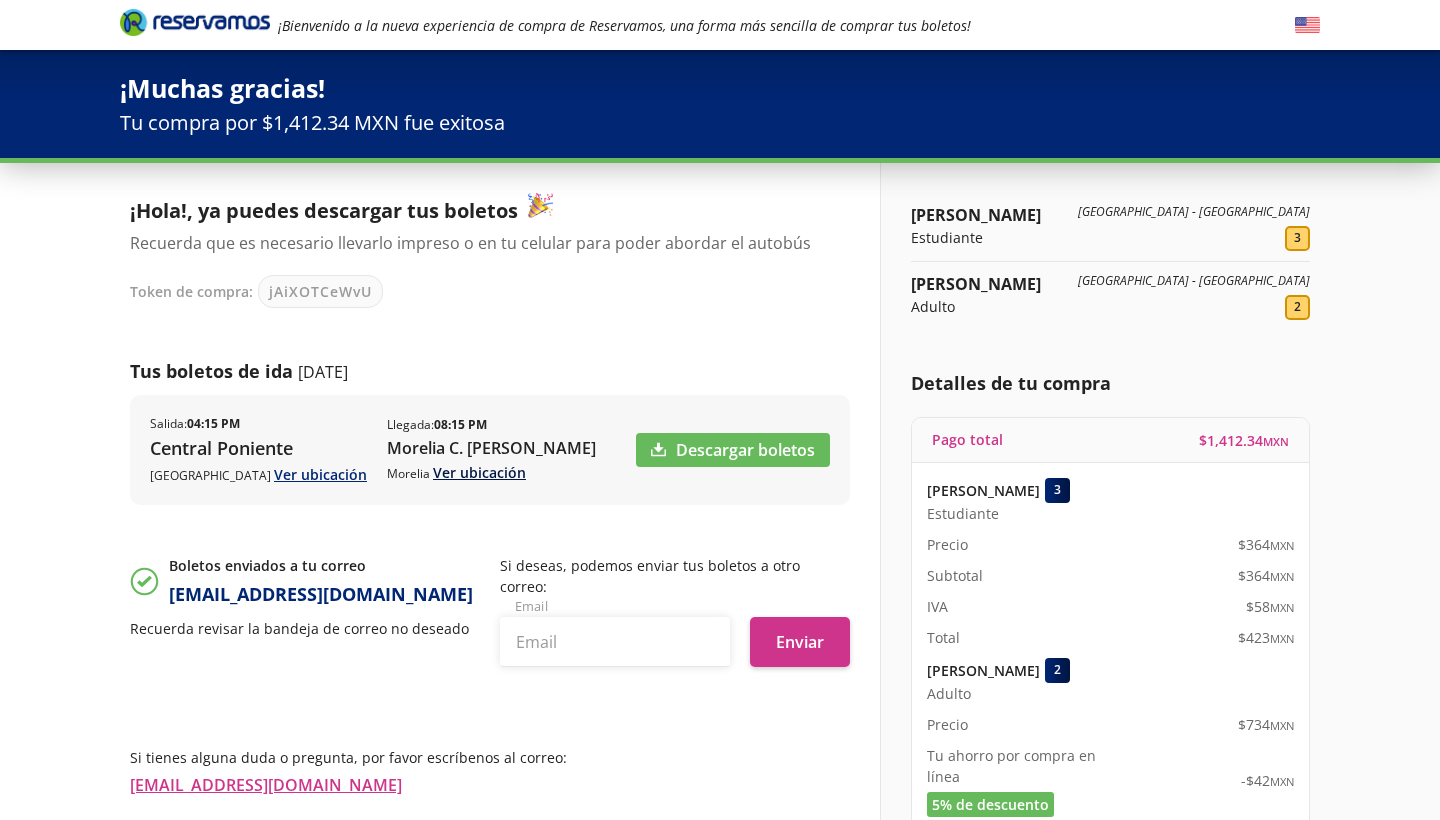 click on "Ver ubicación" at bounding box center [479, 472] 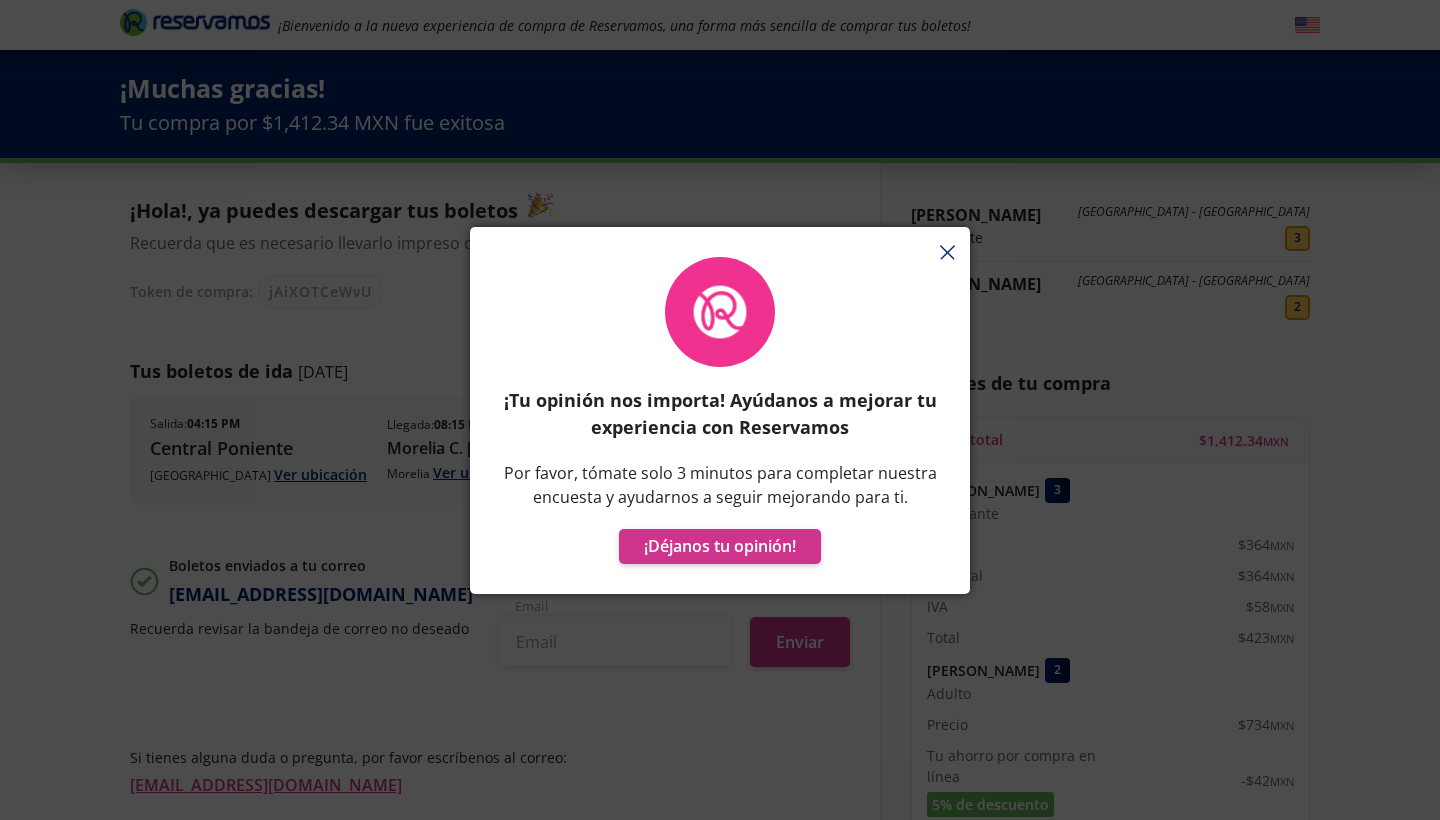 click 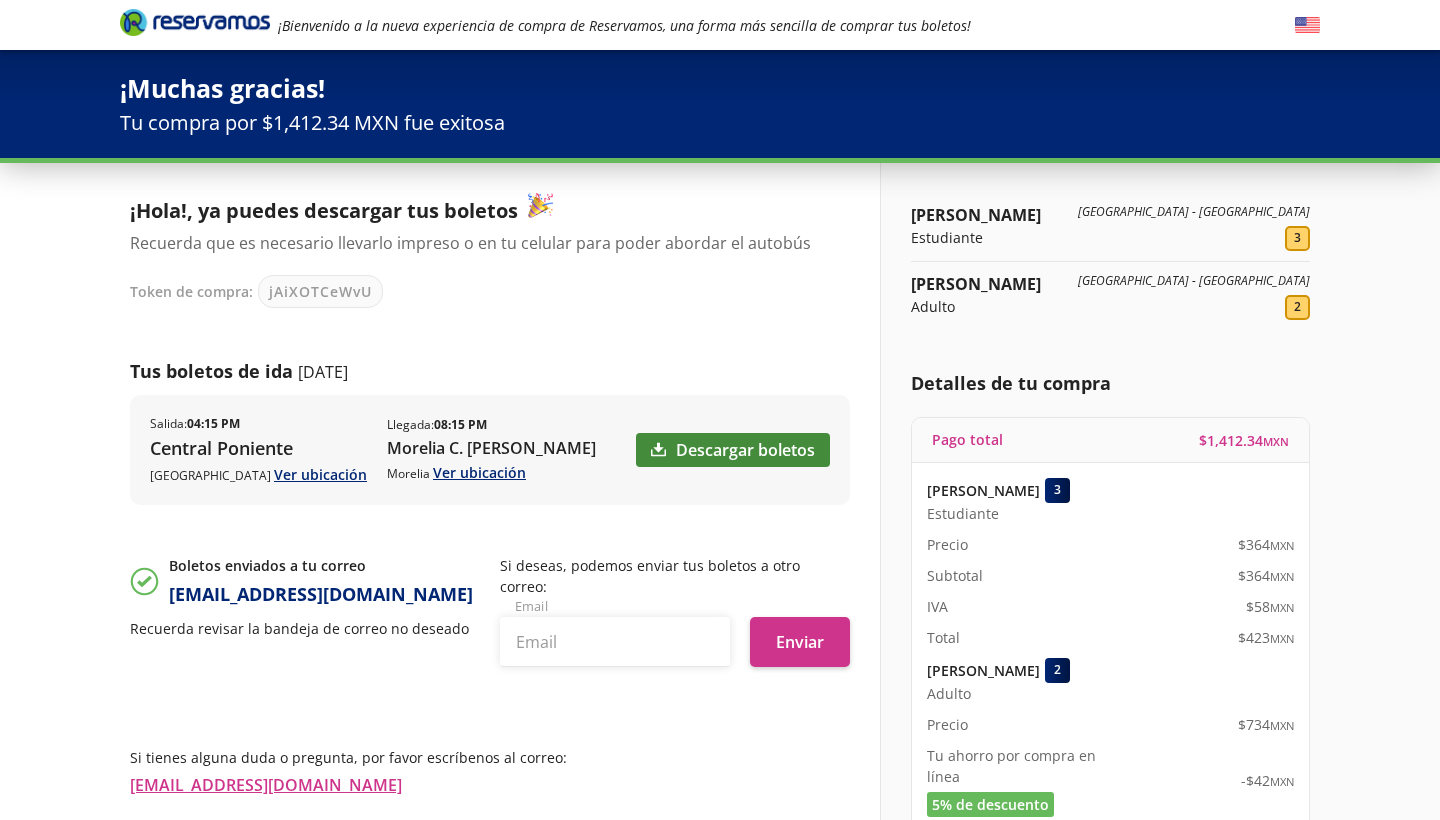 click on "Descargar boletos" at bounding box center [733, 450] 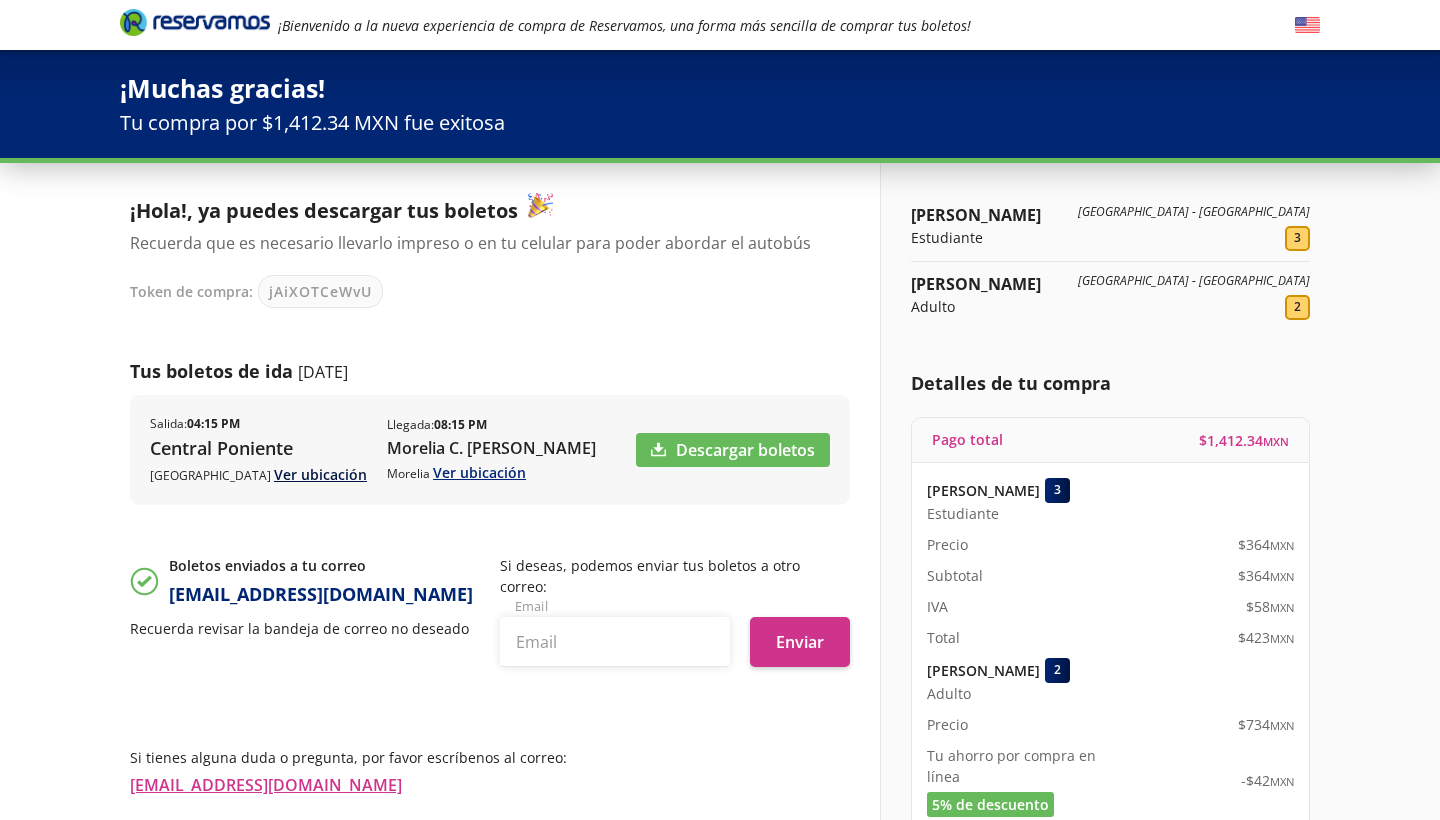 click on "Ver ubicación" at bounding box center (320, 474) 